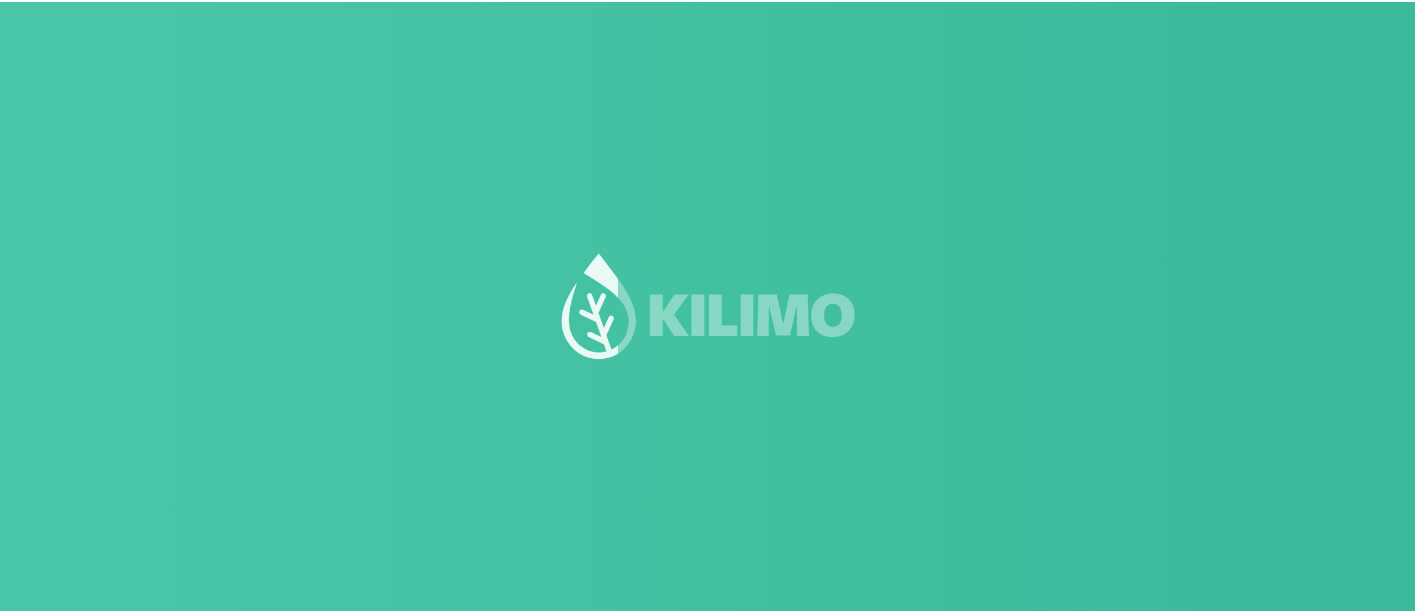 scroll, scrollTop: 0, scrollLeft: 0, axis: both 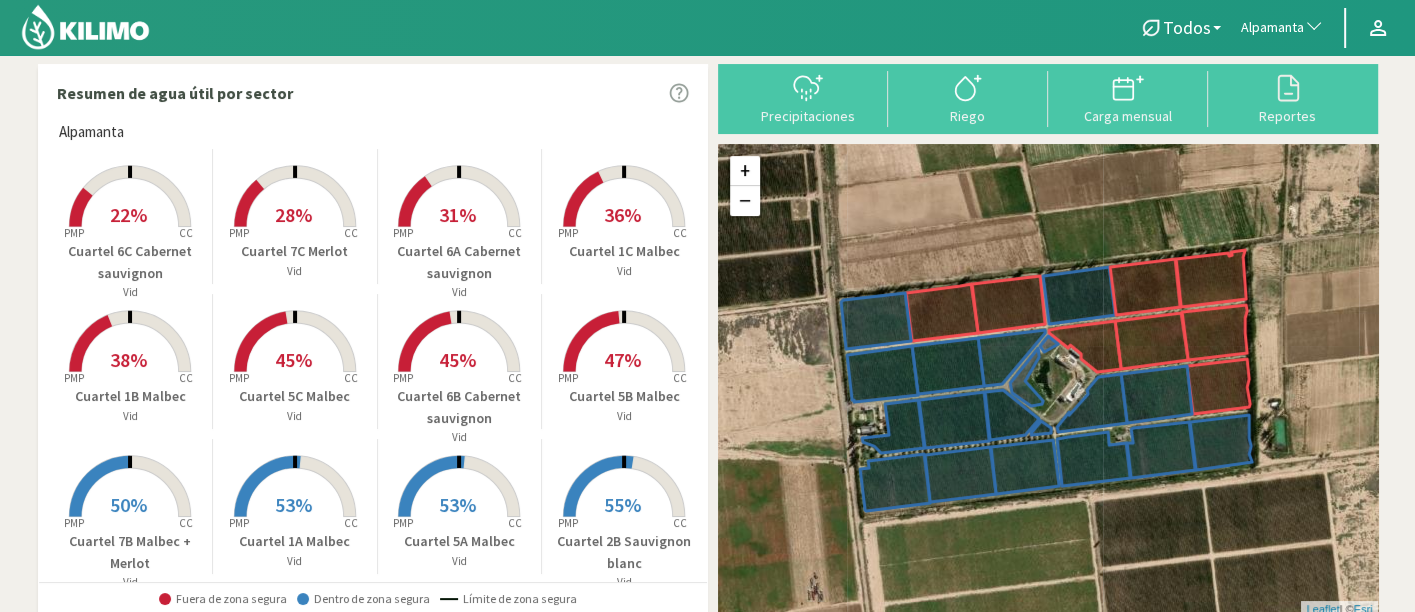 click on "Alpamanta" 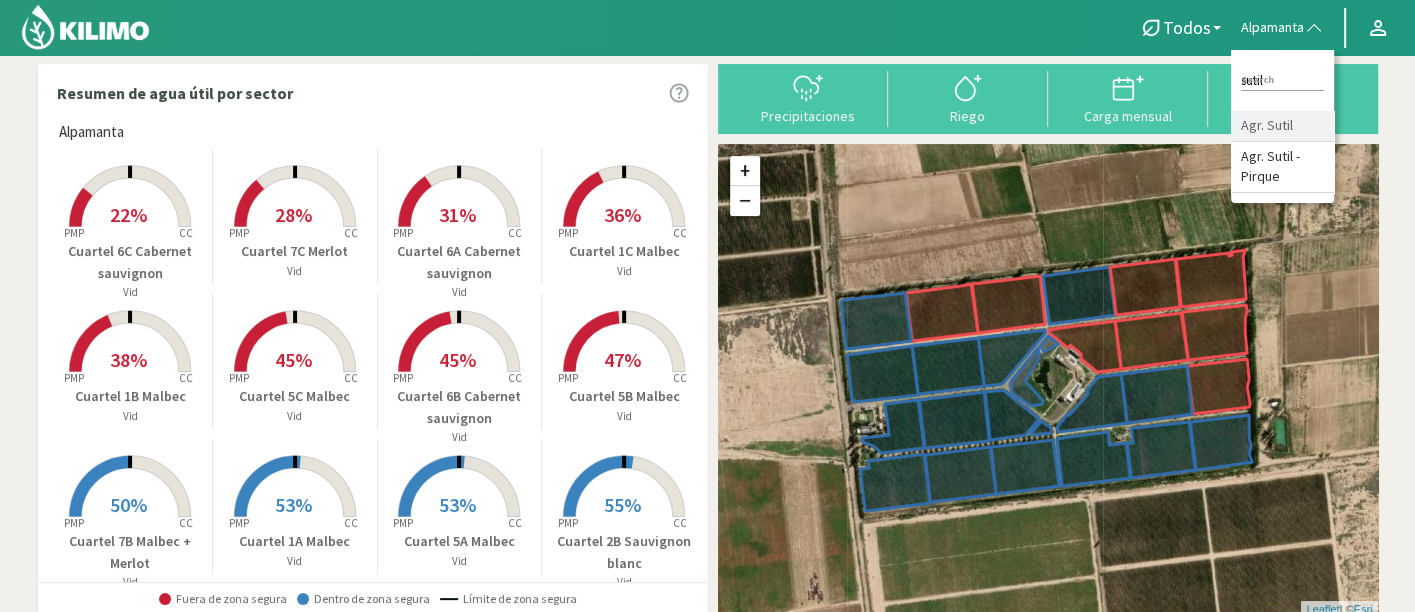 type on "sutil" 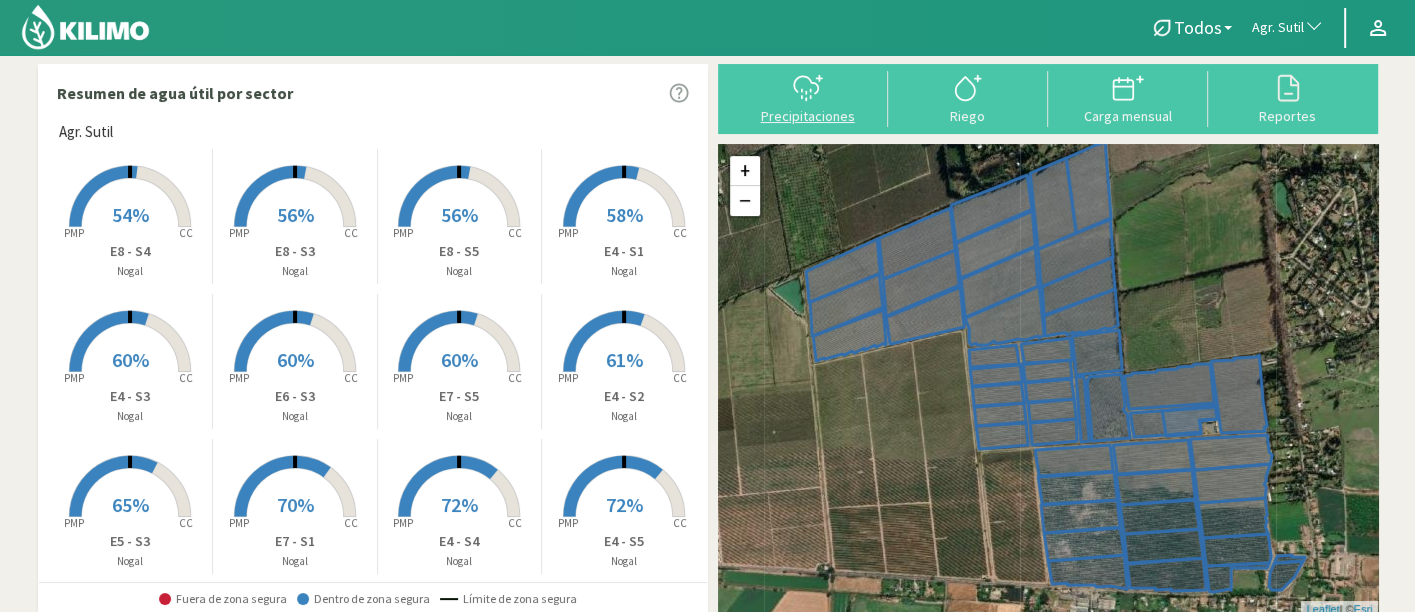 click 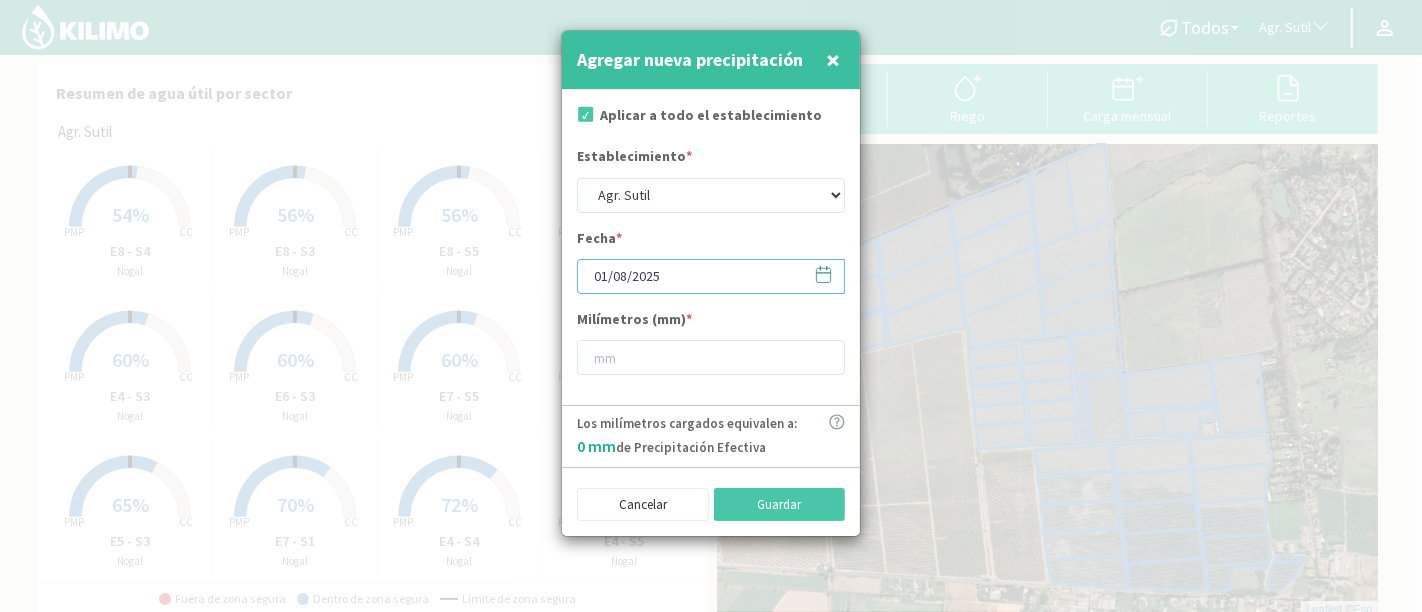click on "01/08/2025" at bounding box center [711, 276] 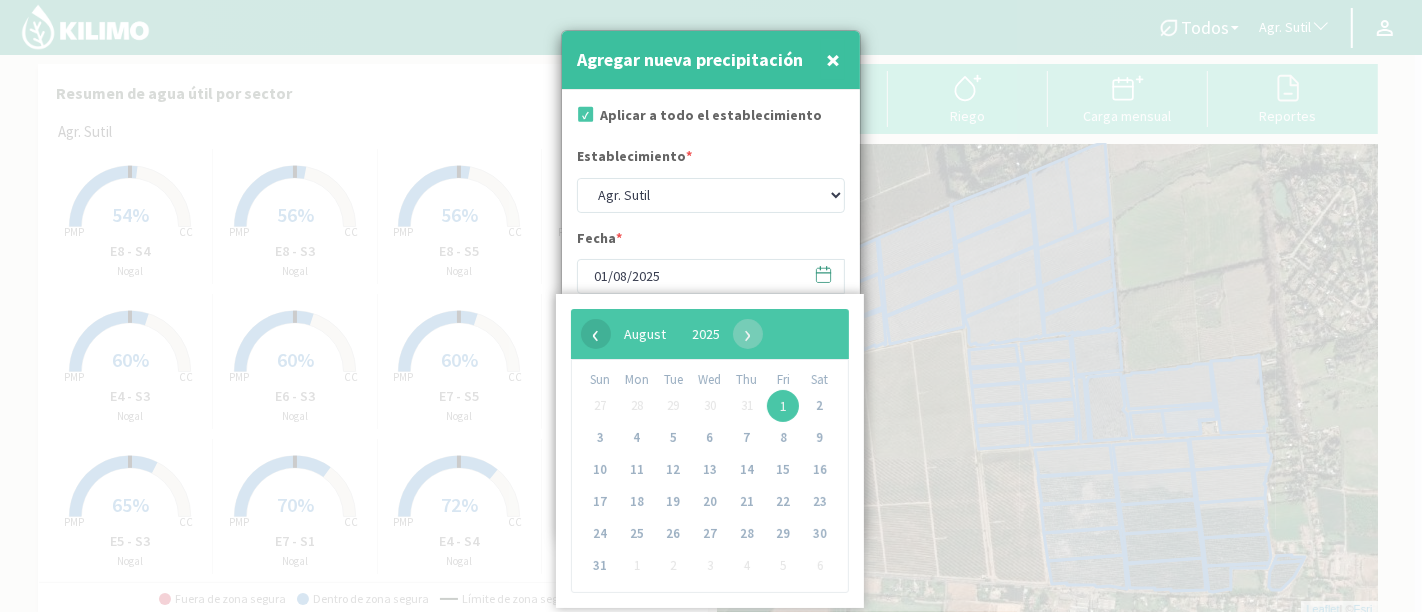 click on "‹" 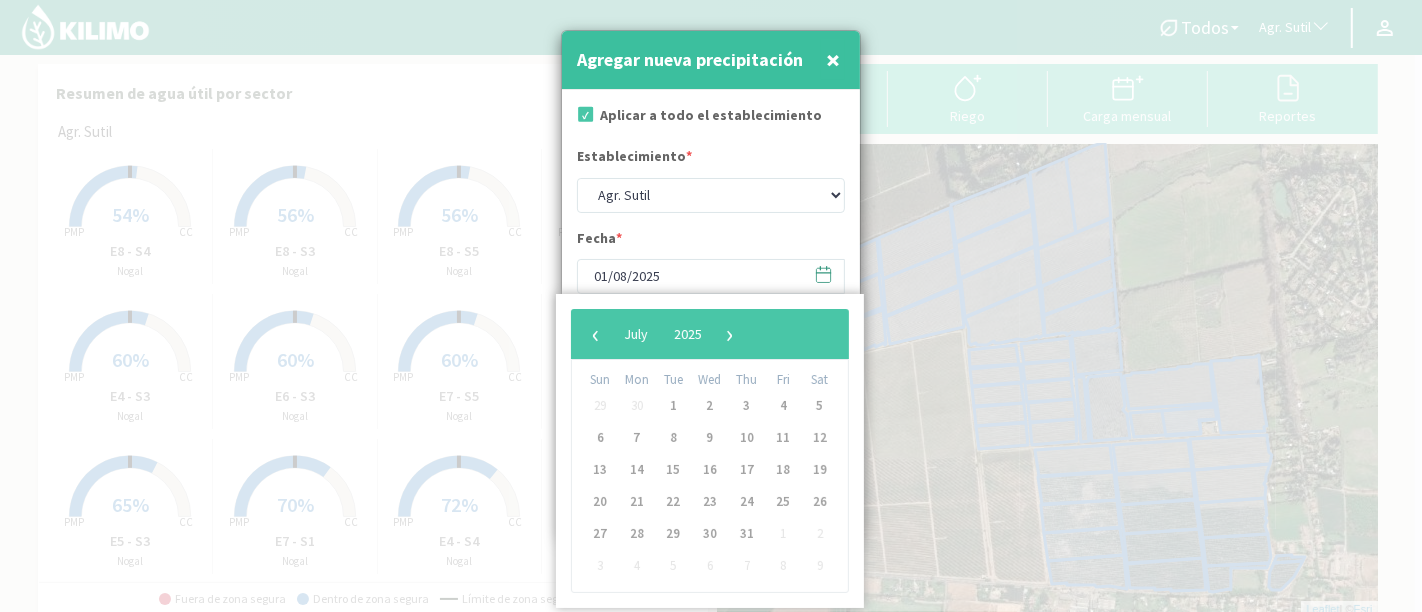 click on "‹" 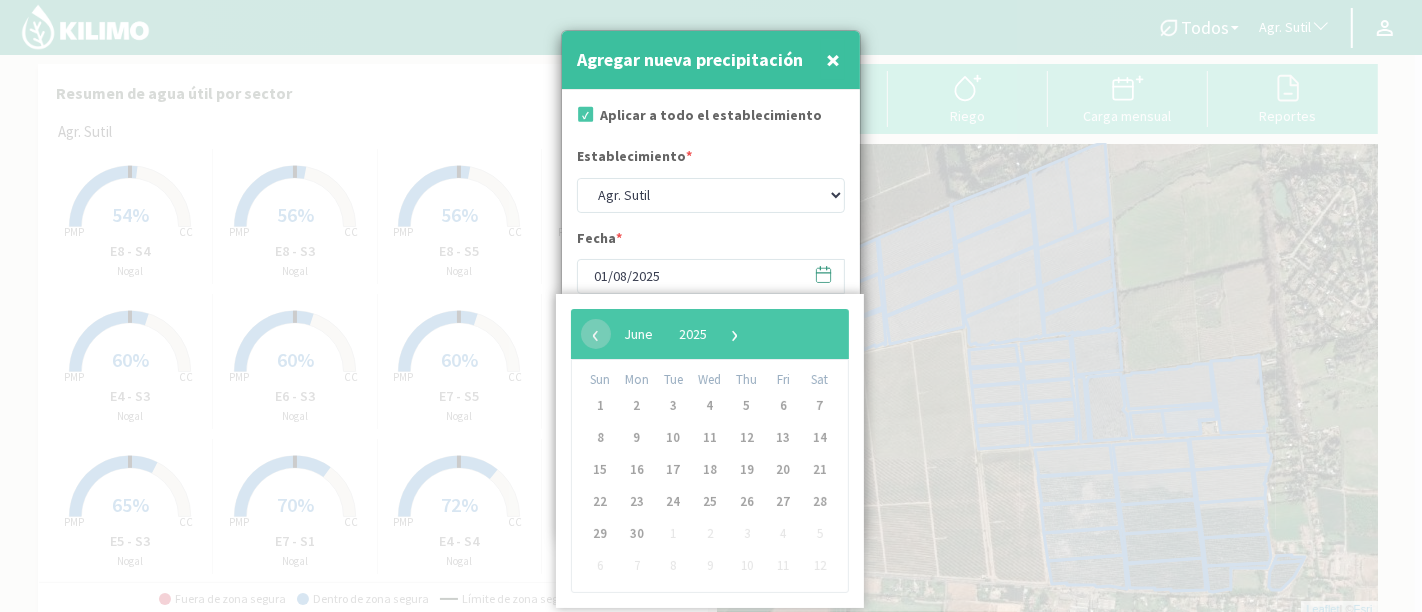click on "Todos Todos Nogal Agr. Sutil
Todos Agr. Sutil Principal Perfil Perfil Salir Resumen de agua útil por sector
Agr. Sutil Created with Highcharts 9.2.2 PMP CC 54% E8 - S4 Nogal Created with Highcharts 9.2.2 PMP CC 56% E8 - S3 Nogal Created with Highcharts 9.2.2 PMP CC 56% E8 - S5 Nogal Created with Highcharts 9.2.2 PMP CC 58% E4 - S1 Nogal Created with Highcharts 9.2.2 PMP CC 60% E4 - S3 Nogal Created with Highcharts 9.2.2 PMP CC 60% E6 - S3 Nogal Created with Highcharts 9.2.2 PMP CC 60% E7 - S5 Nogal Created with Highcharts 9.2.2 PMP CC 61% E4 - S2 Nogal Created with Highcharts 9.2.2 PMP CC 65% E5 - S3 Nogal Created with Highcharts 9.2.2 PMP CC 70% E7 - S1 Nogal Created with Highcharts 9.2.2 PMP CC 72% E4 - S4 Nogal Created with Highcharts 9.2.2 PMP CC 72% E4 - S5 Nogal Created with Highcharts 9.2.2 PMP CC 72% E6 - S2 Nogal Created with Highcharts 9.2.2 PMP CC 73% E6 - S5 Nogal PMP CC 73% E7S3 Nogal CC" at bounding box center [711, 306] 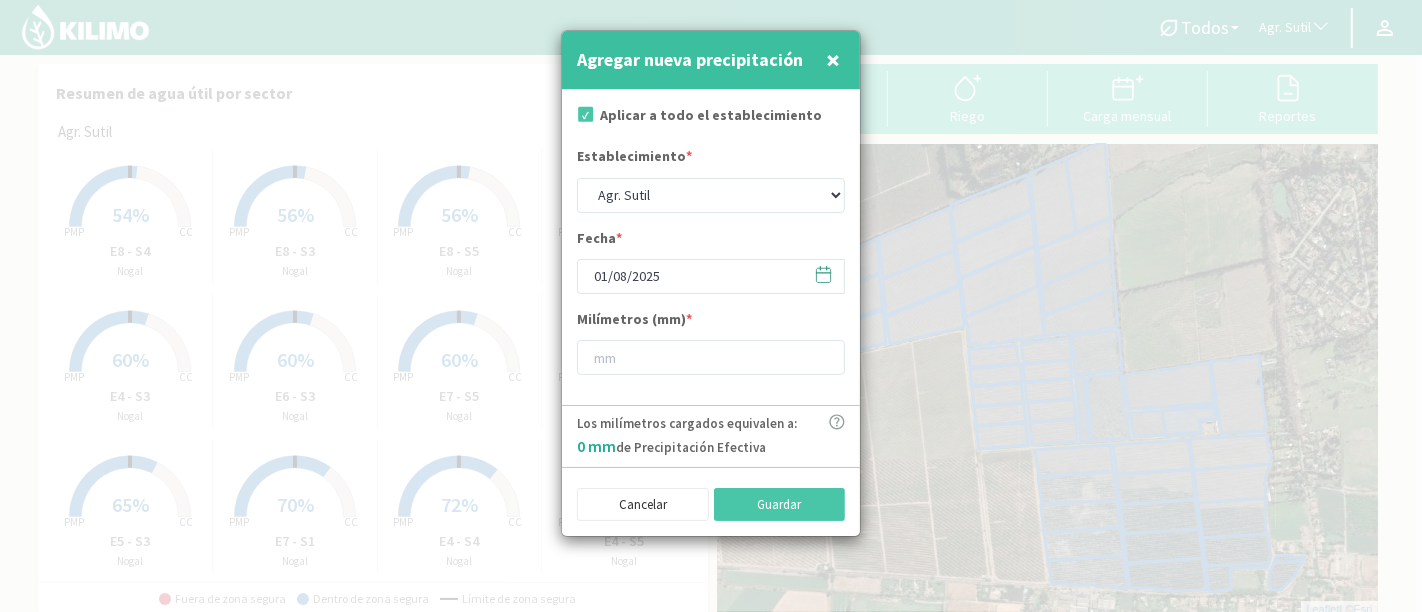 click on "×" at bounding box center (833, 59) 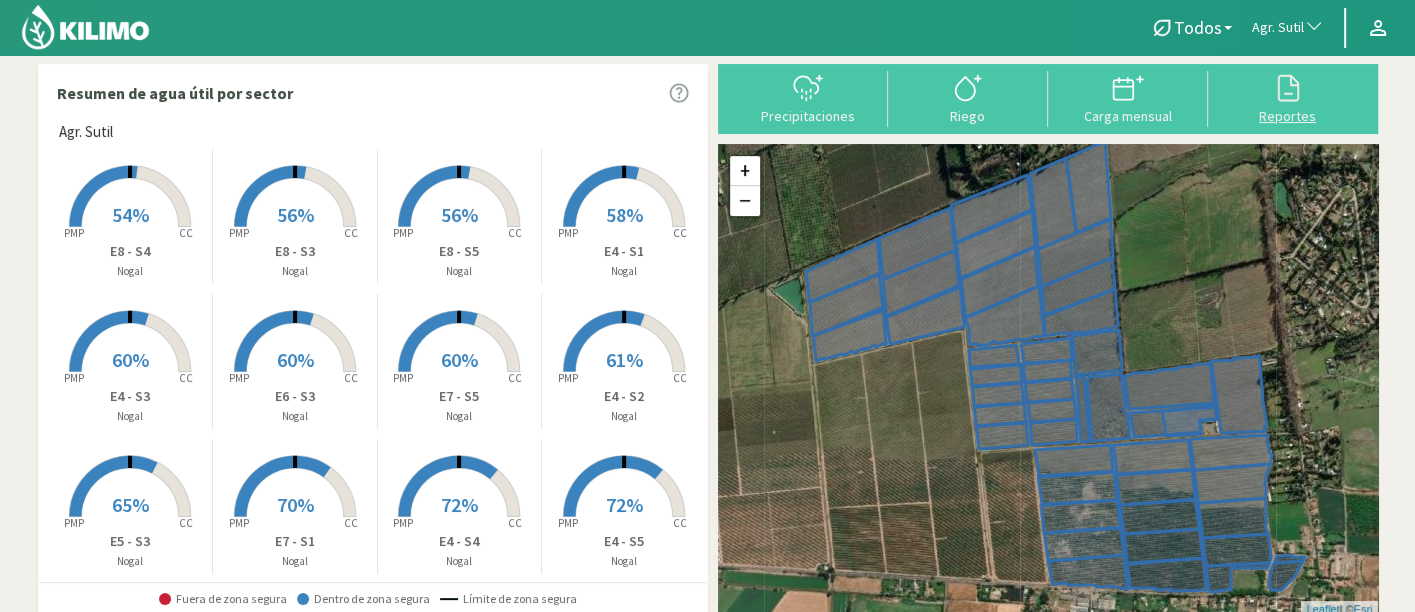 click 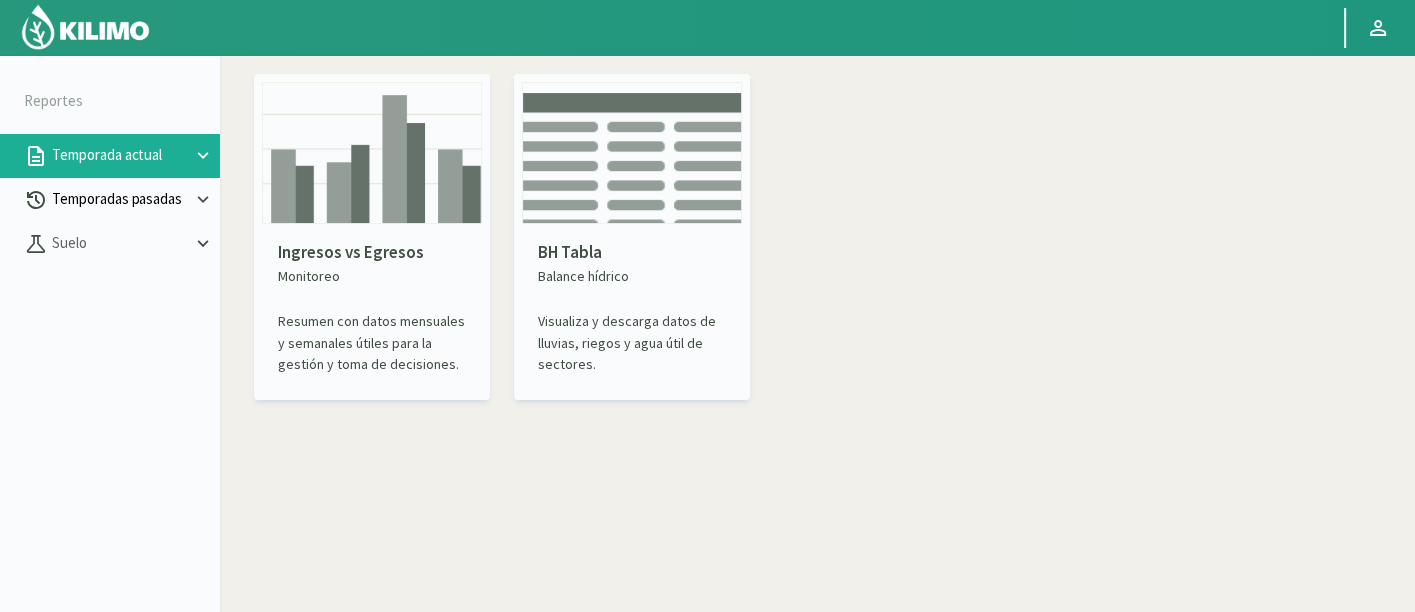 click on "Temporadas pasadas" 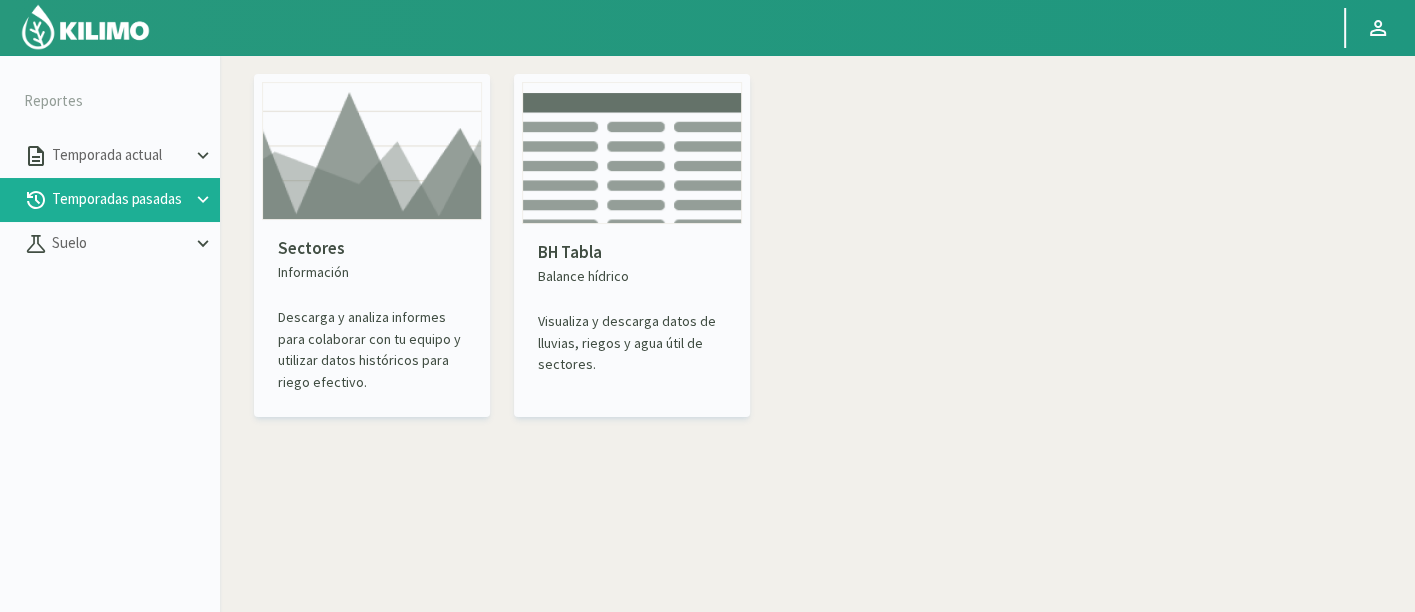 click 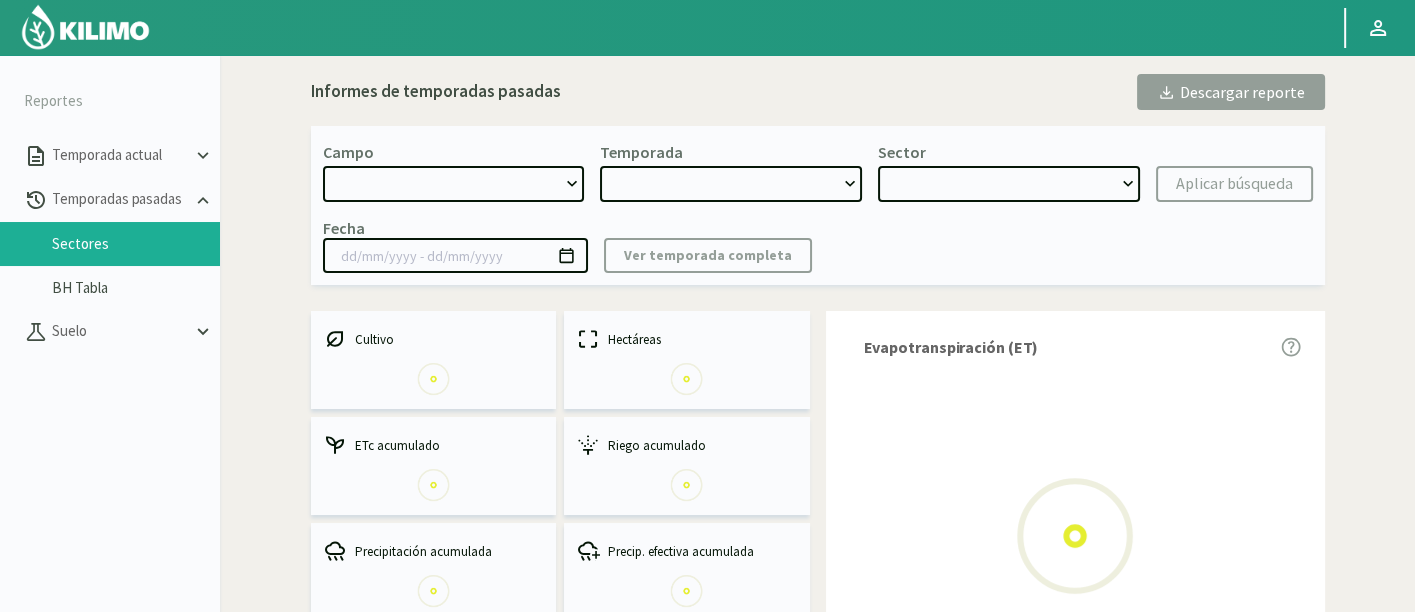 select on "0: Object" 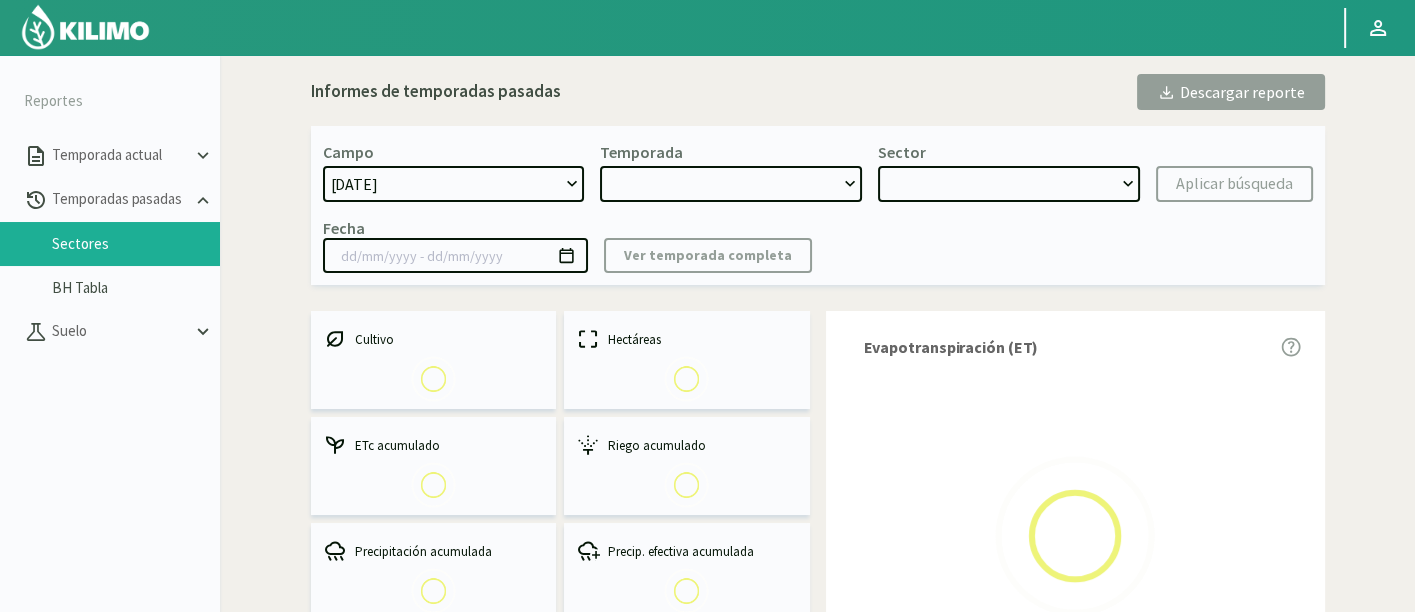 type on "[DATE] - [DATE]" 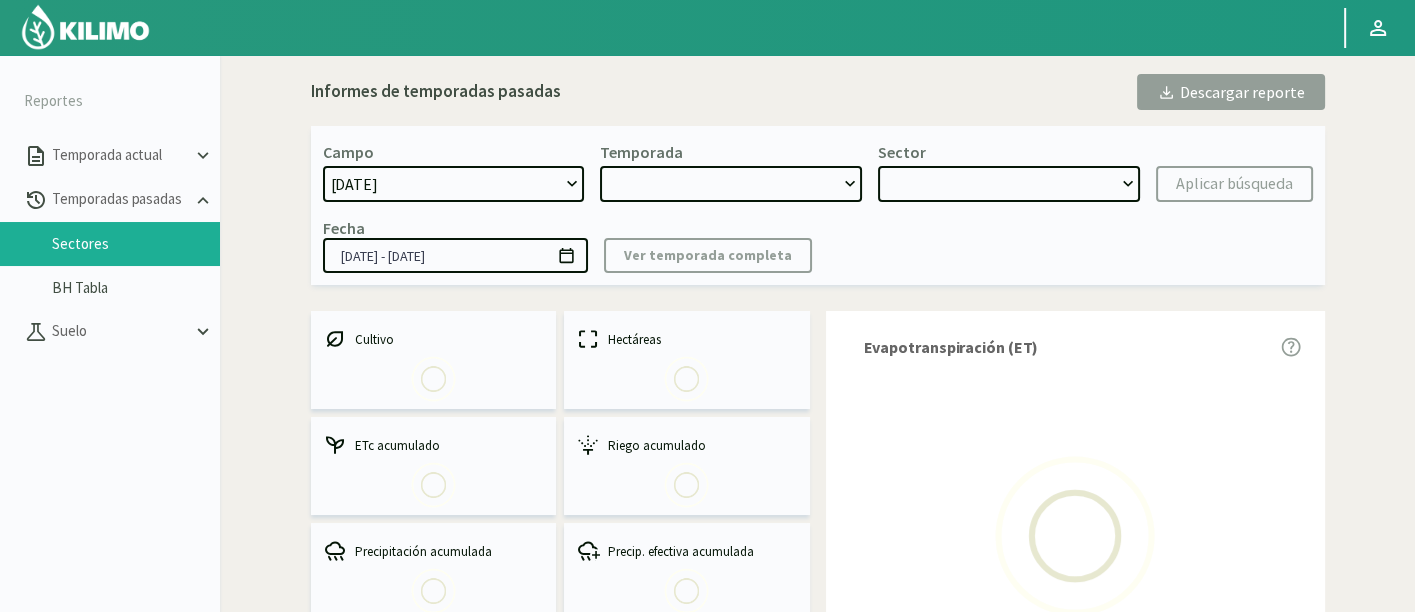 select on "0: 2023" 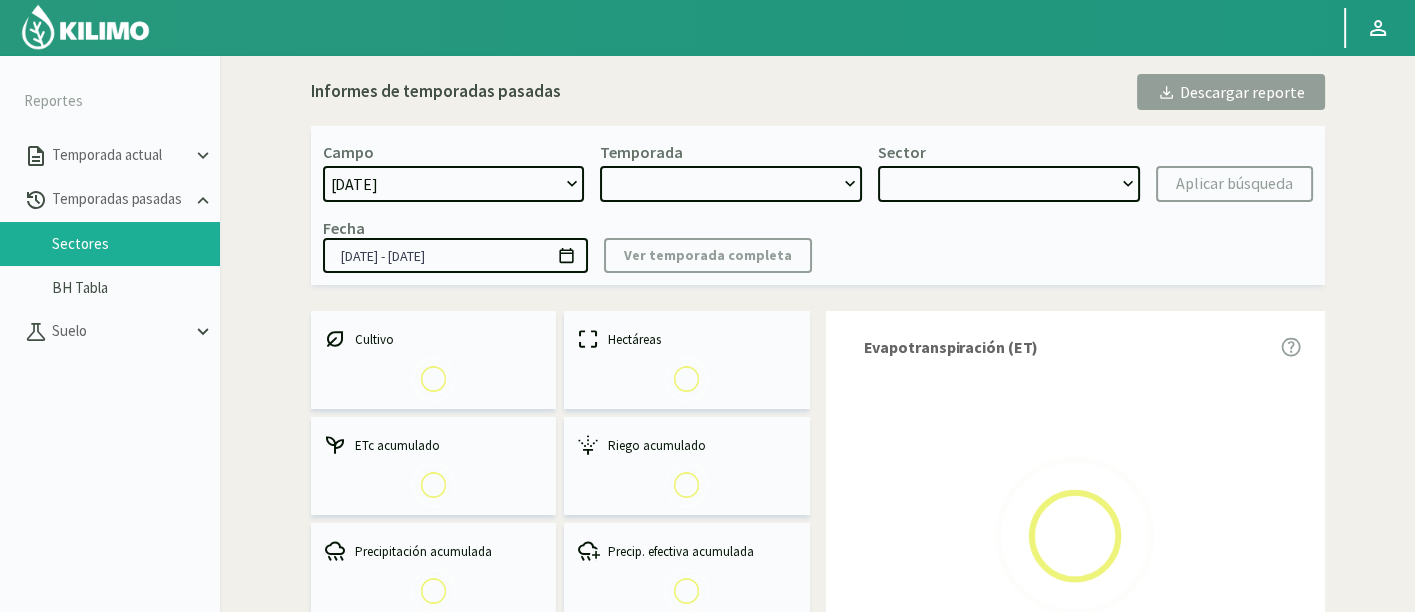 select on "0: Object" 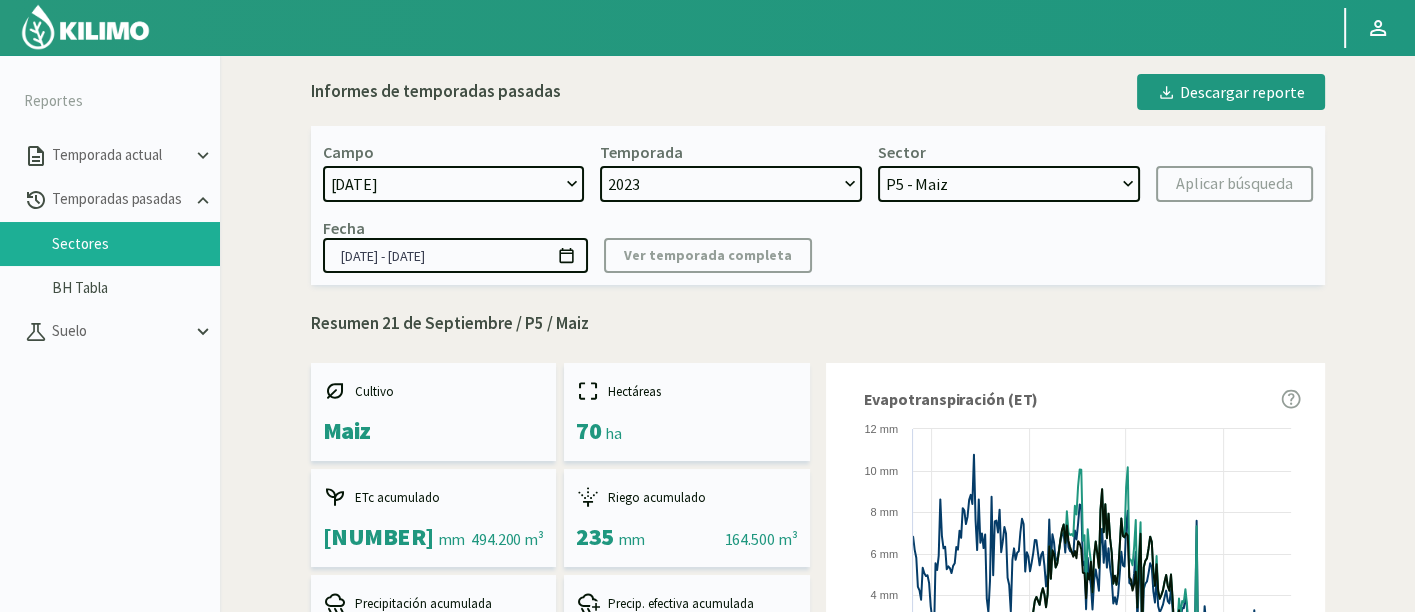 click on "[DATE] 8 Fuegos Acograpes - Ag. [LAST] Acograpes - Ag. Cerro Mauco Acograpes - Ag. Hermanos Tapia Acograpes - Ag. [LAST] Acograpes - Ag. [LAST] (40 cm) Acograpes - Ag. [LAST] Acograpes - Ag. [LAST] - El Higueral Acograpes - Ag. [LAST] - El Maitén Acograpes - Ag. [LAST] - La Cuyana Acograpes - Ag. [LAST] - Las Bandurrias Acograpes - Ag. [LAST] - Mendocita Acograpes - Agrícola Bausig Acograpes - Agrícola Benigno Collantes Acograpes - Agrícola Cerro Mauco Acograpes - Agrícola Cerro Mauco Acograpes - Agrícola [LAST] e hijos Acograpes - AgroAndina - Los Nogales Acograpes - AgroAndina - Los Reyes Acograpes - AgroWorld Acograpes - Ag. Saavedra - Calle El Medio 3 Tomas Acograpes - Ag. Saavedra - El Membrillo Acograpes - Ag. Saavedra - San José Santa María Acograpes - Ag. Sucesion [LAST] Acograpes - [LAST] Henriquez Acograpes - San Felipe Uvas Aero" 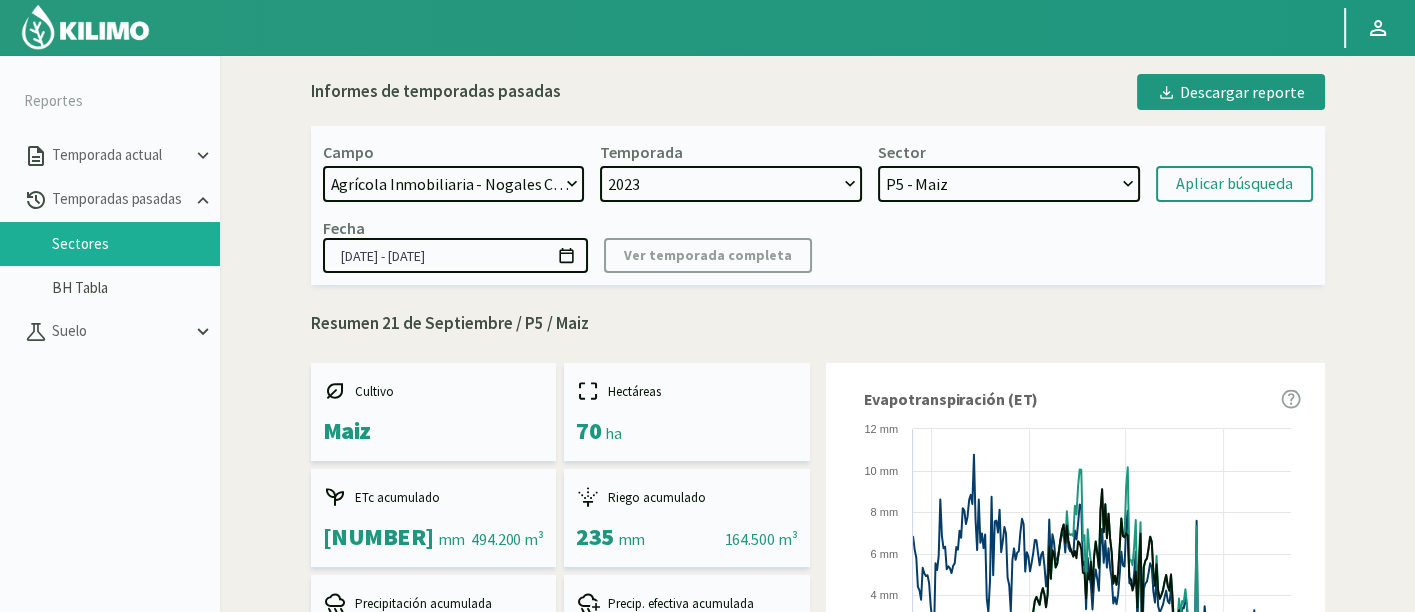 type 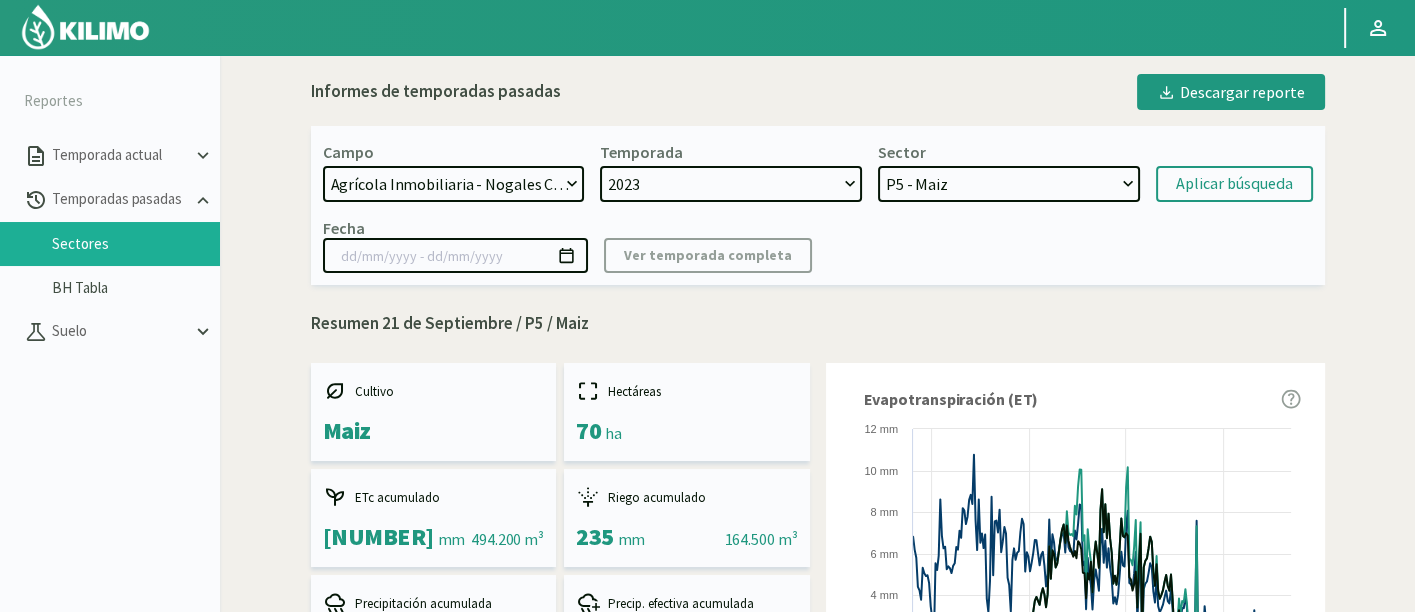 select on "7: Object" 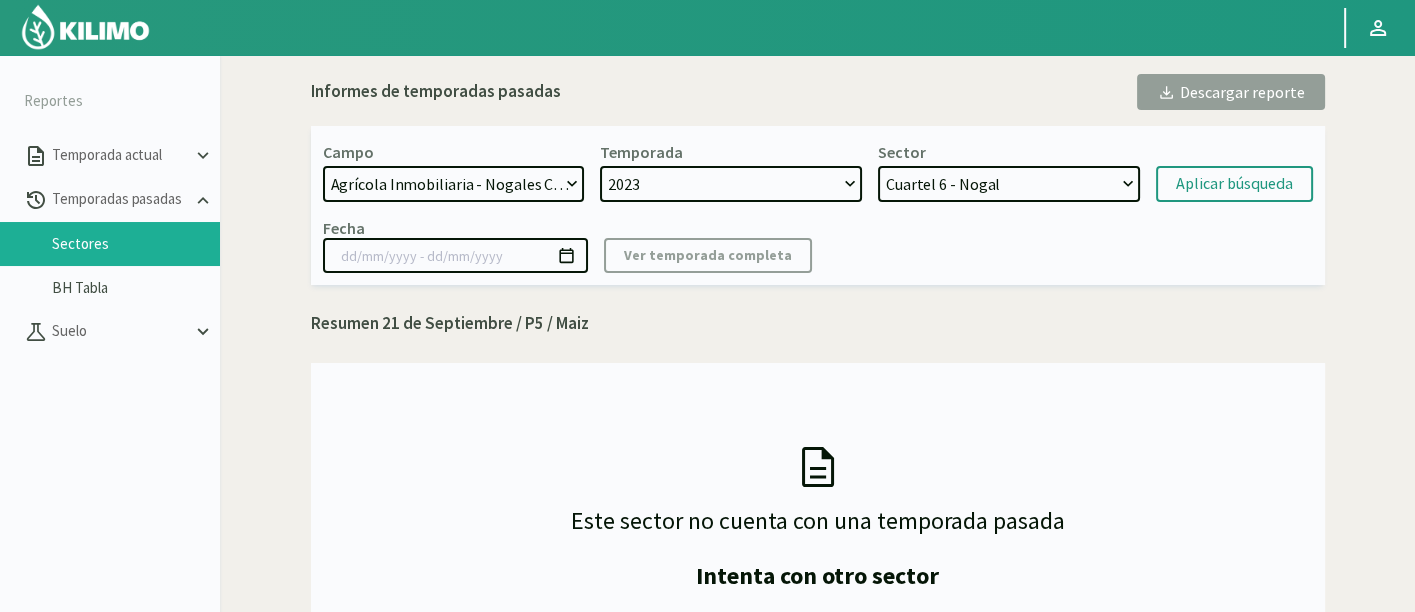 click 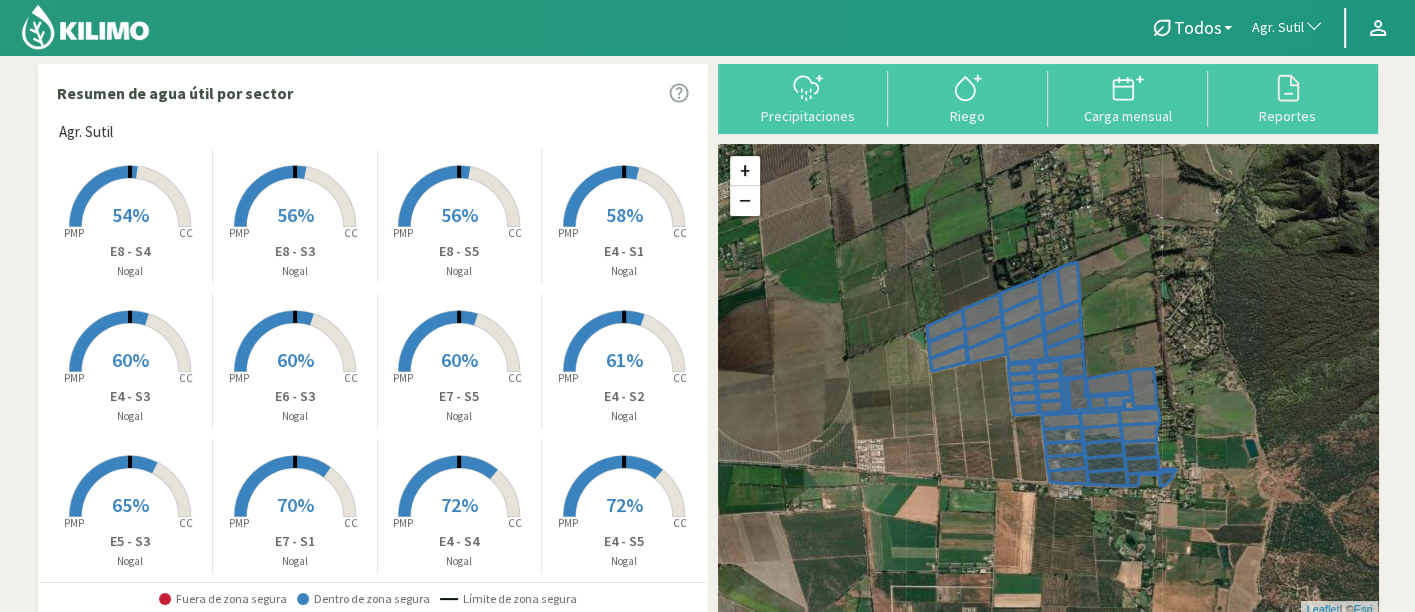 click 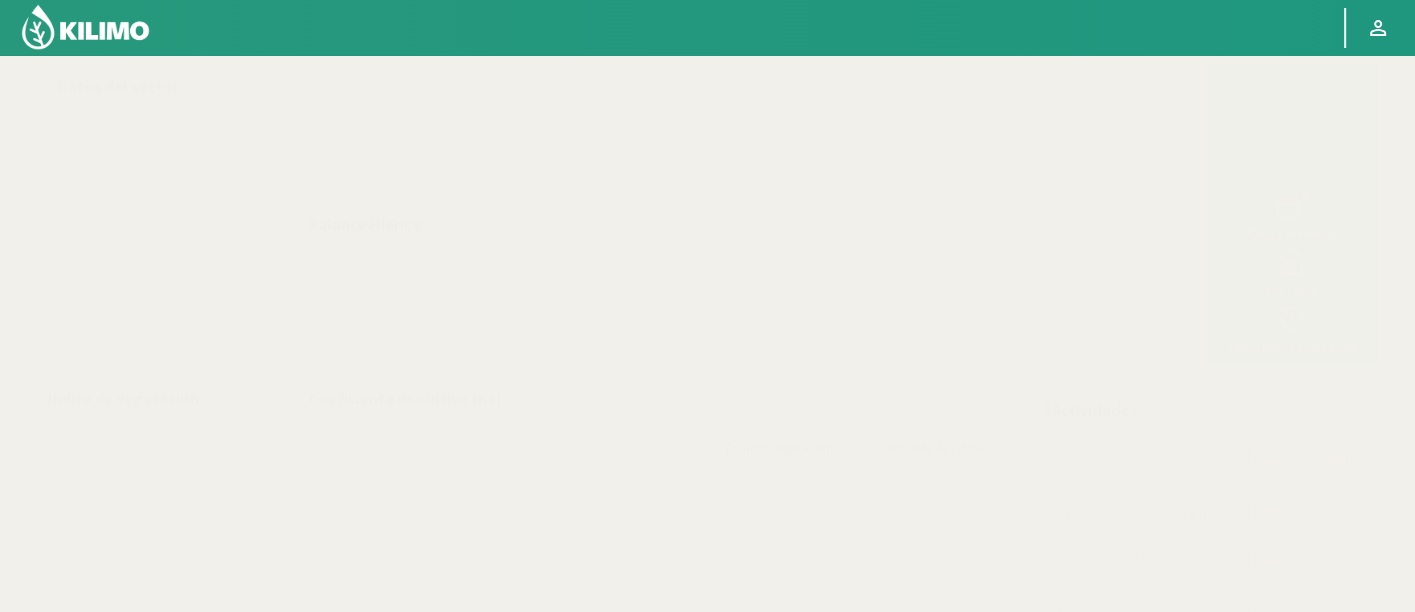 select on "21: Object" 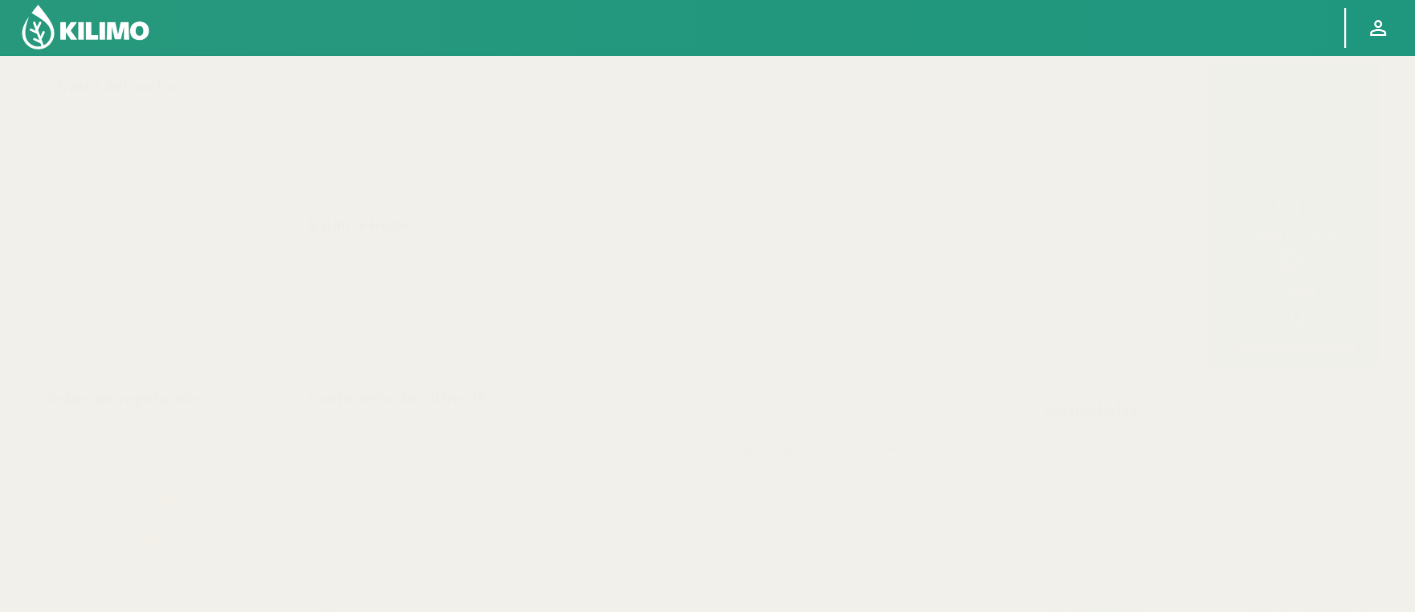 select on "40: Object" 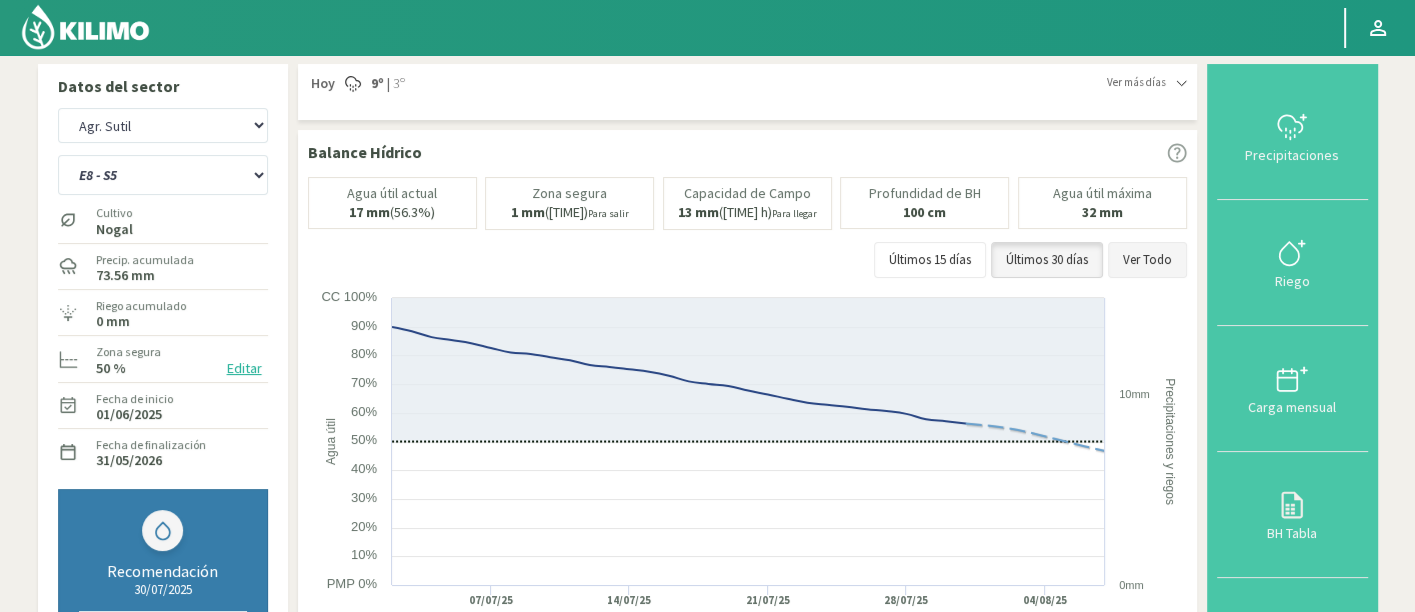 click on "Ver Todo" at bounding box center [1147, 260] 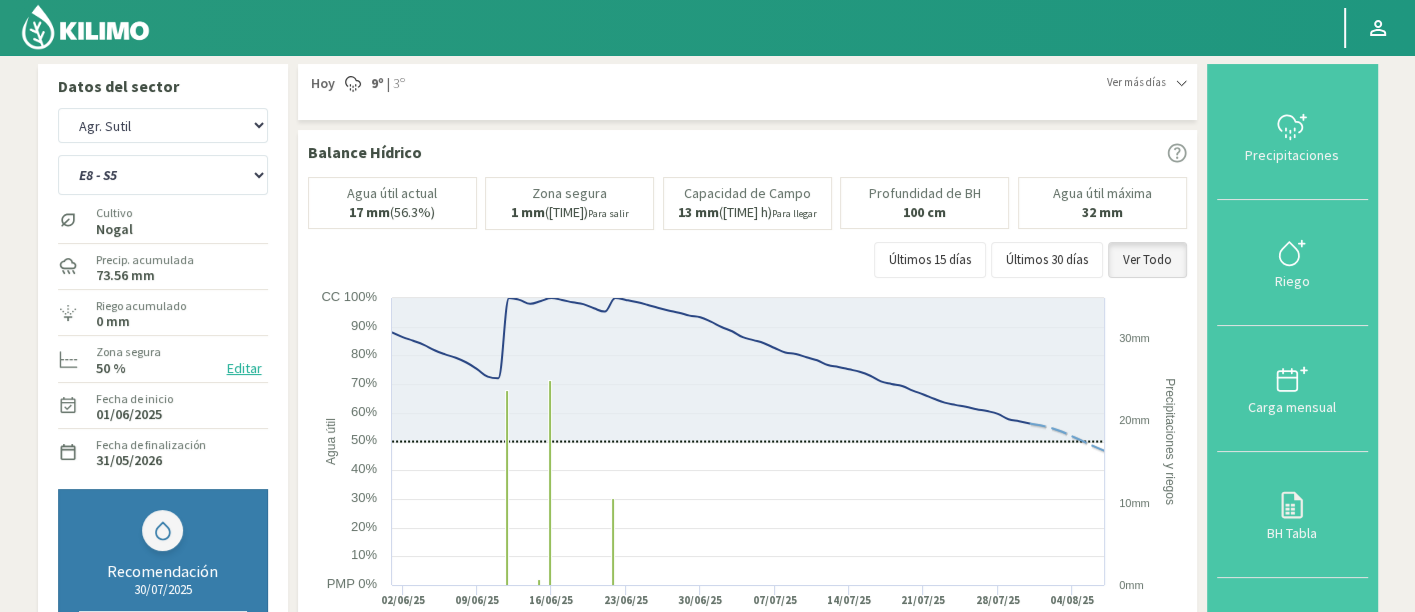click 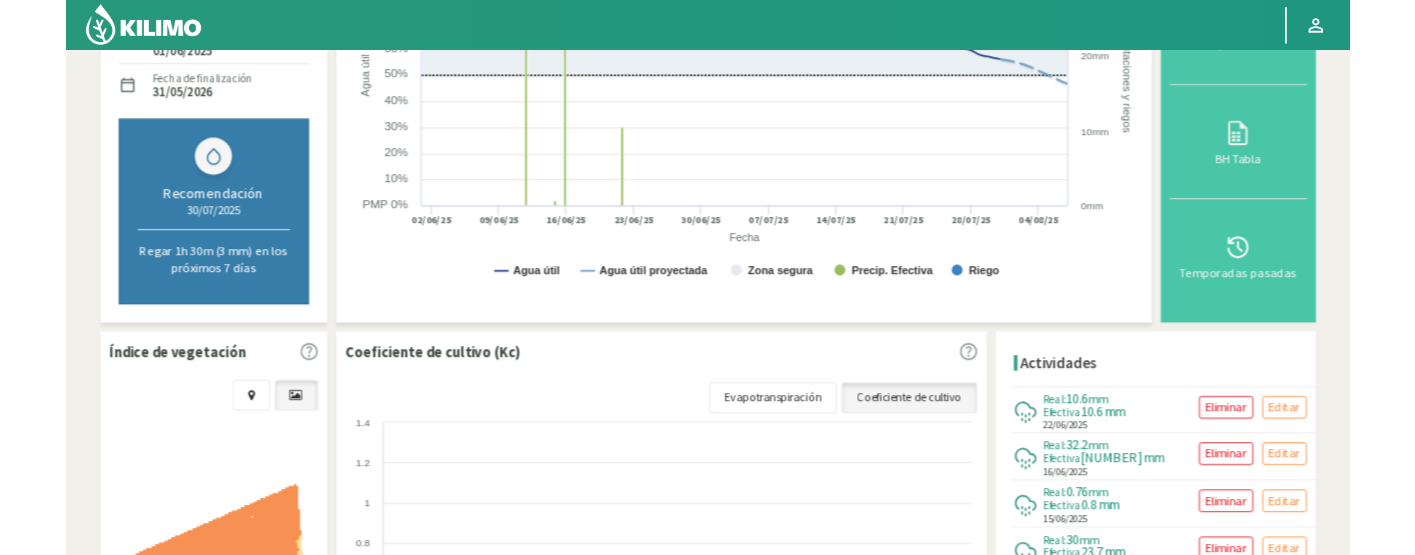 scroll, scrollTop: 355, scrollLeft: 0, axis: vertical 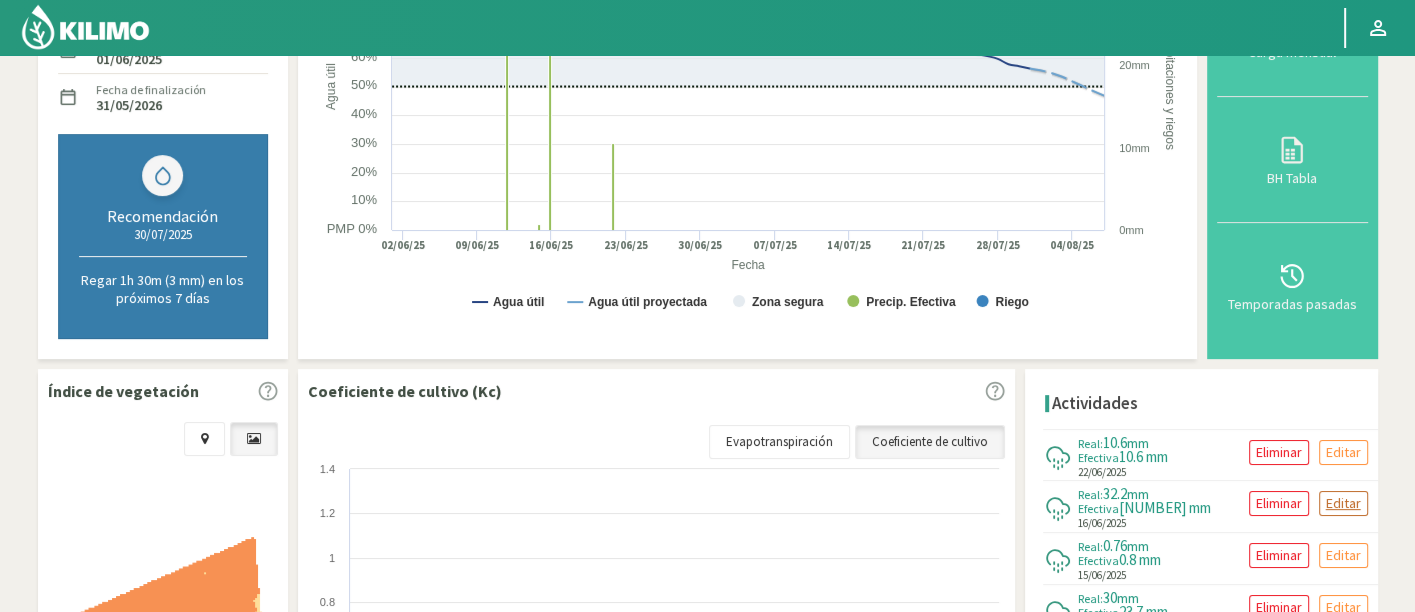click on "Editar" 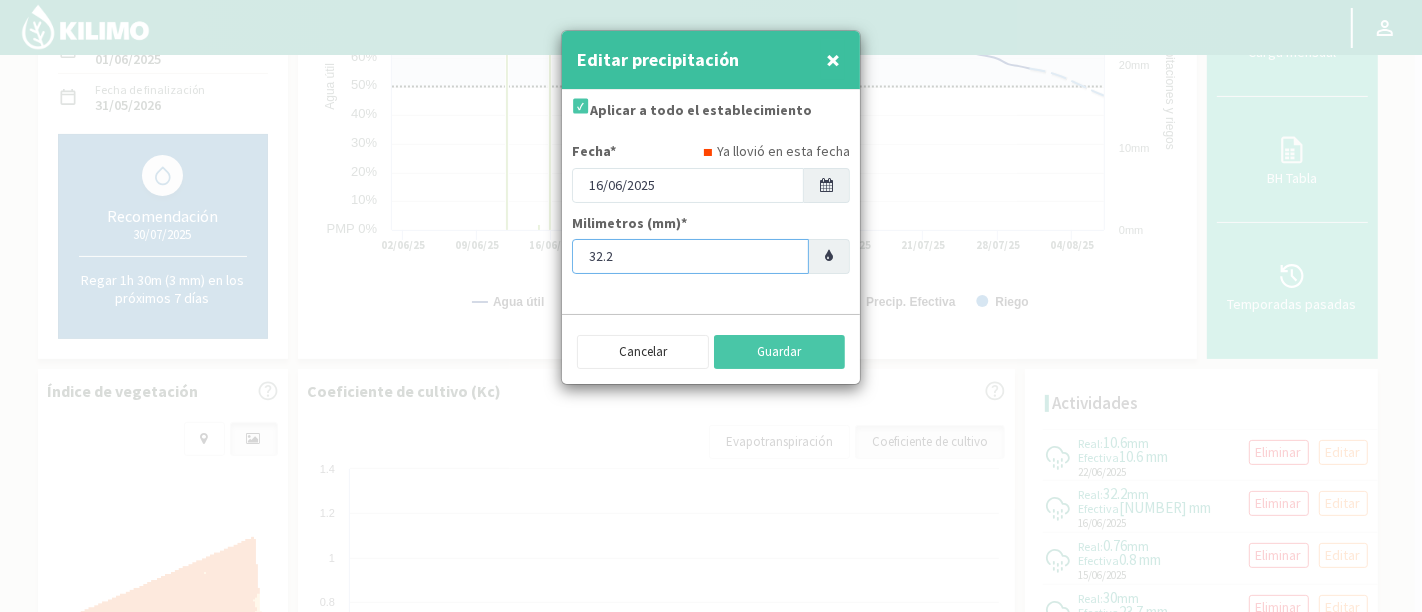 click on "32.2" at bounding box center (690, 256) 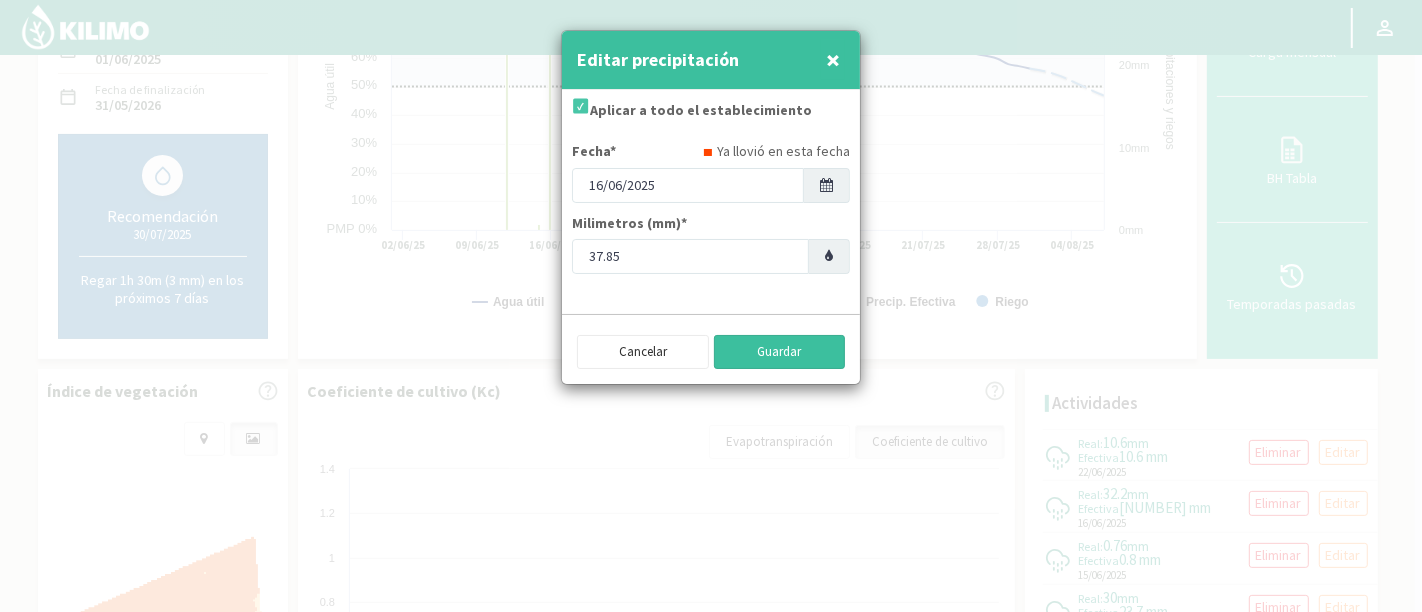 click on "Guardar" at bounding box center (780, 352) 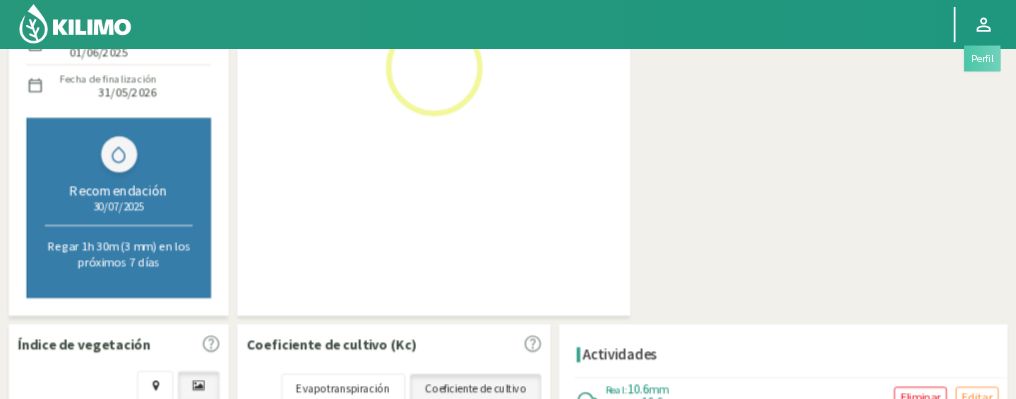 scroll, scrollTop: 126, scrollLeft: 0, axis: vertical 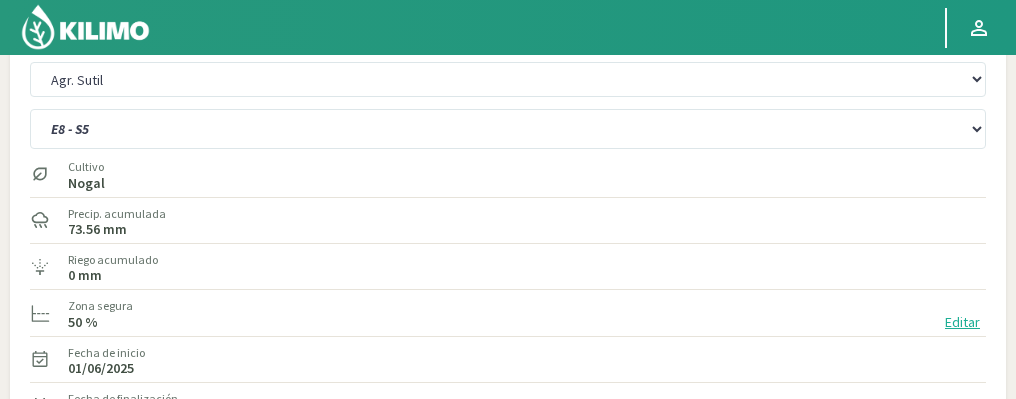 drag, startPoint x: 1357, startPoint y: 8, endPoint x: 601, endPoint y: 352, distance: 830.5853 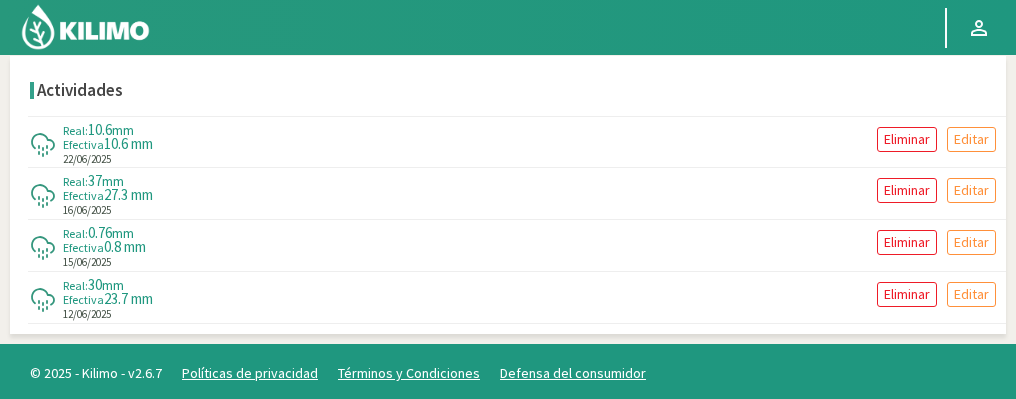 scroll, scrollTop: 2415, scrollLeft: 0, axis: vertical 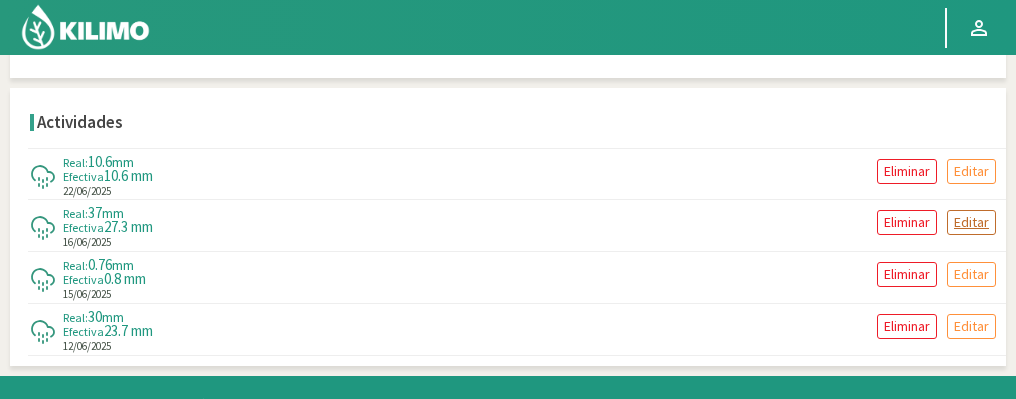 click on "Editar" 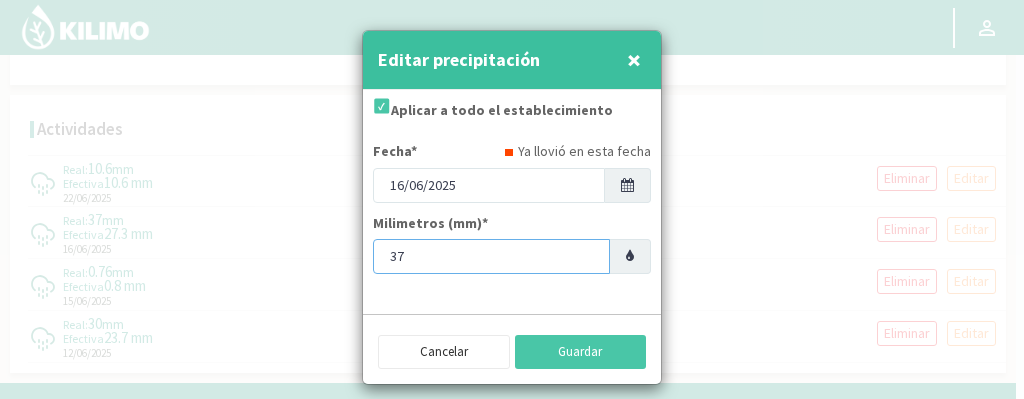 click on "37" at bounding box center [491, 256] 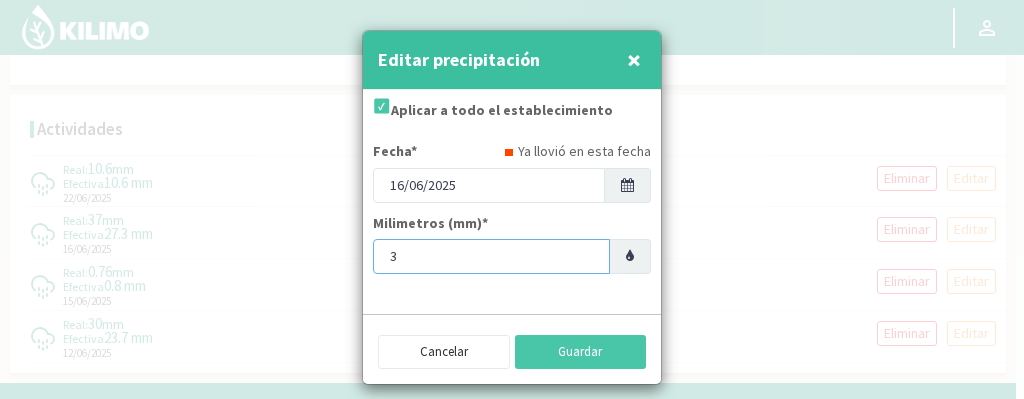 type on "3" 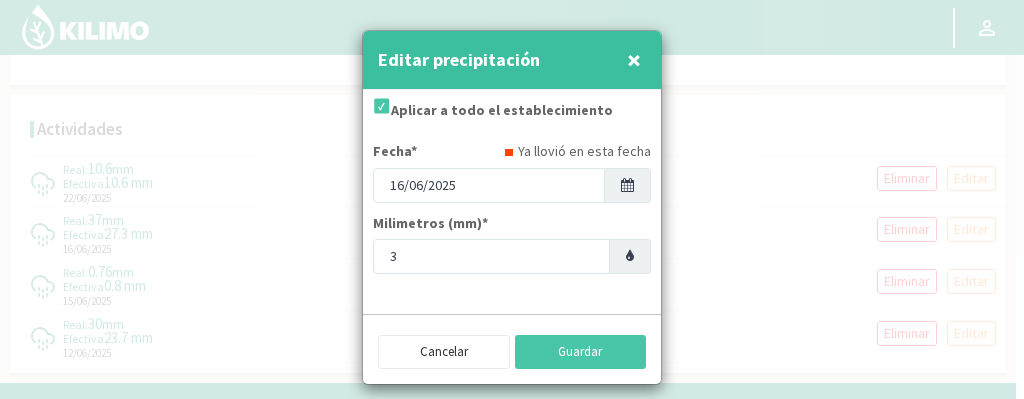 click on "×" at bounding box center [634, 59] 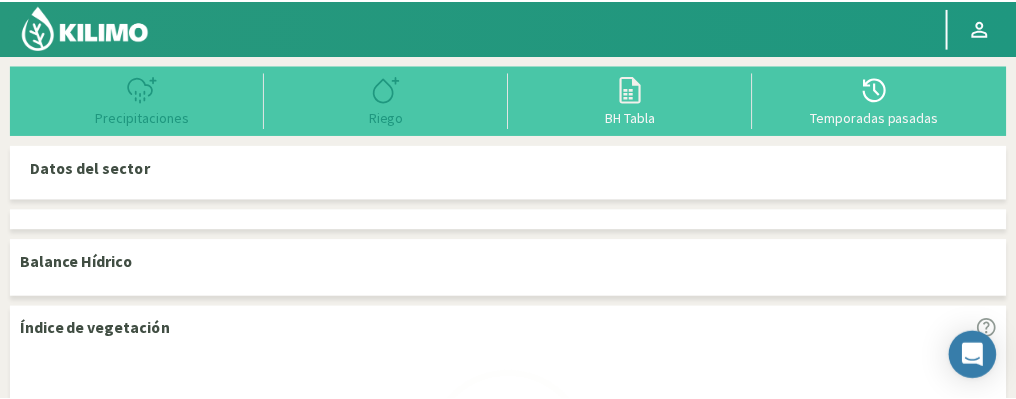 scroll, scrollTop: 1016, scrollLeft: 0, axis: vertical 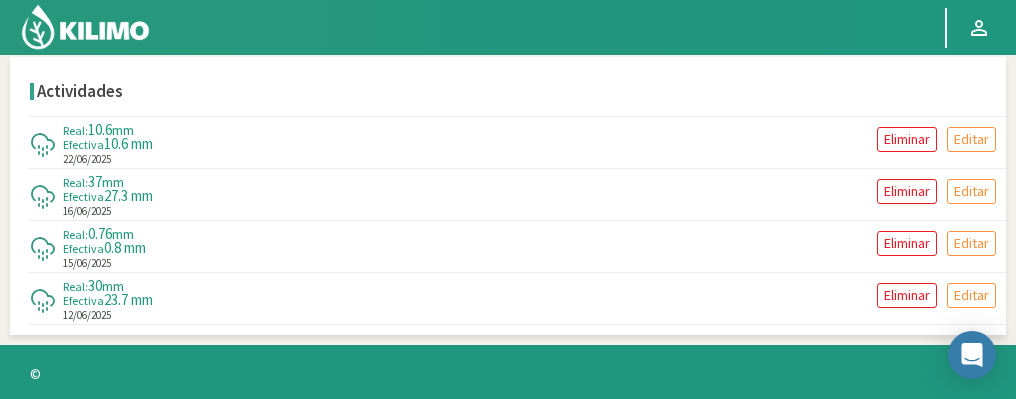 select on "21: Object" 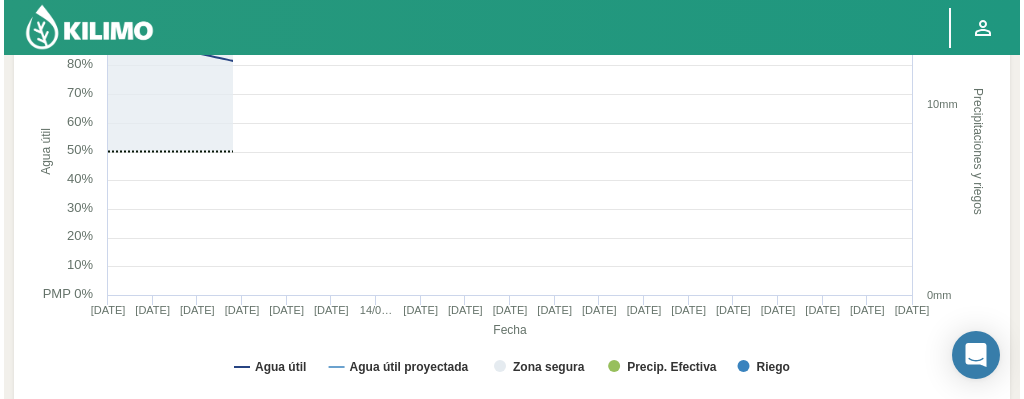 scroll, scrollTop: 2447, scrollLeft: 0, axis: vertical 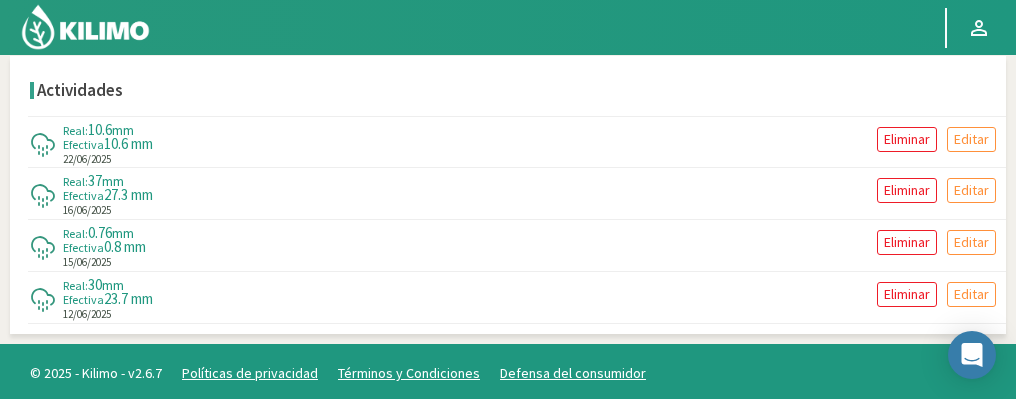 click on "mm" 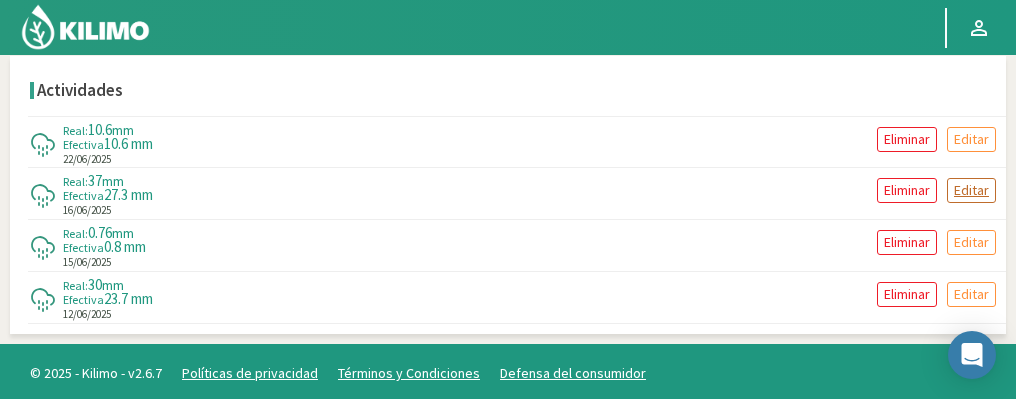 click on "Editar" 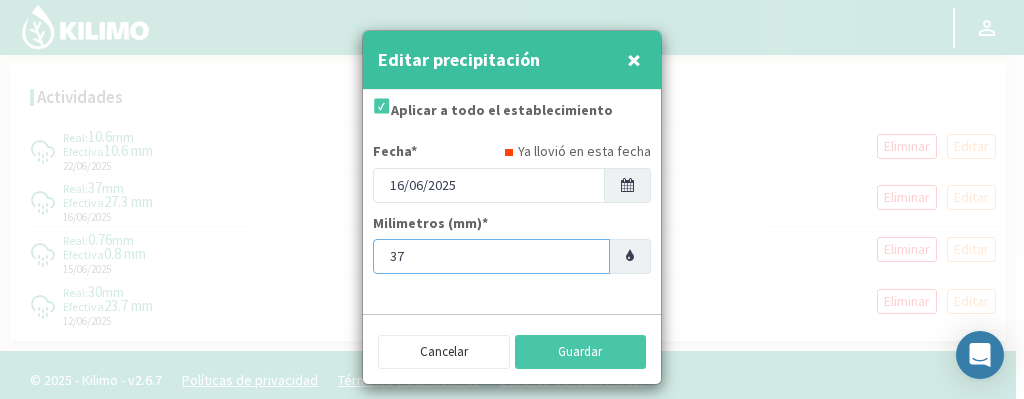 click on "37" at bounding box center [491, 256] 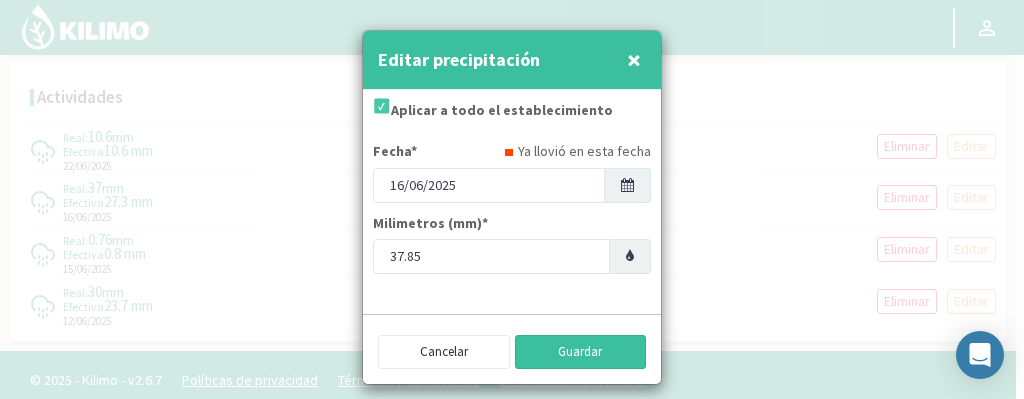 click on "Guardar" at bounding box center (581, 352) 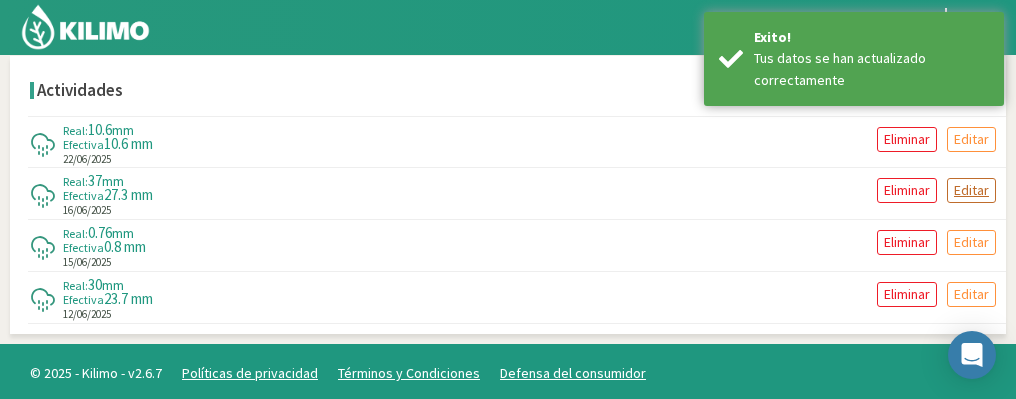 click on "Editar" 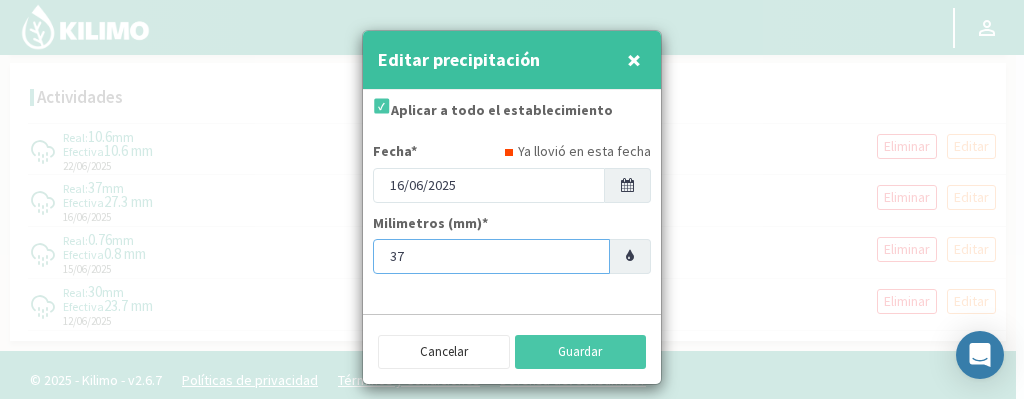 click on "37" at bounding box center (491, 256) 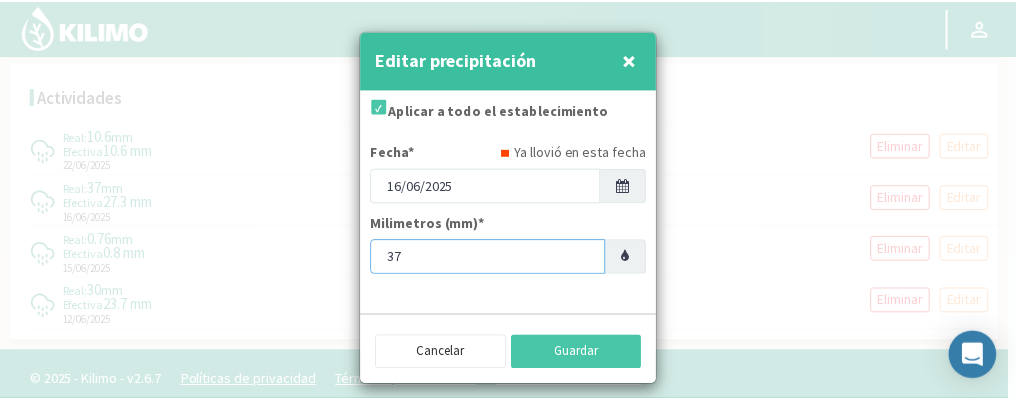 scroll, scrollTop: 2447, scrollLeft: 0, axis: vertical 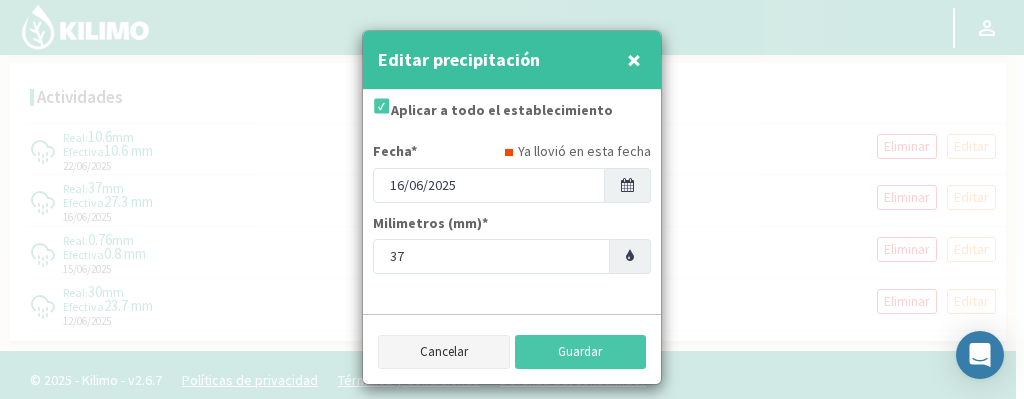 click on "Cancelar" at bounding box center (444, 352) 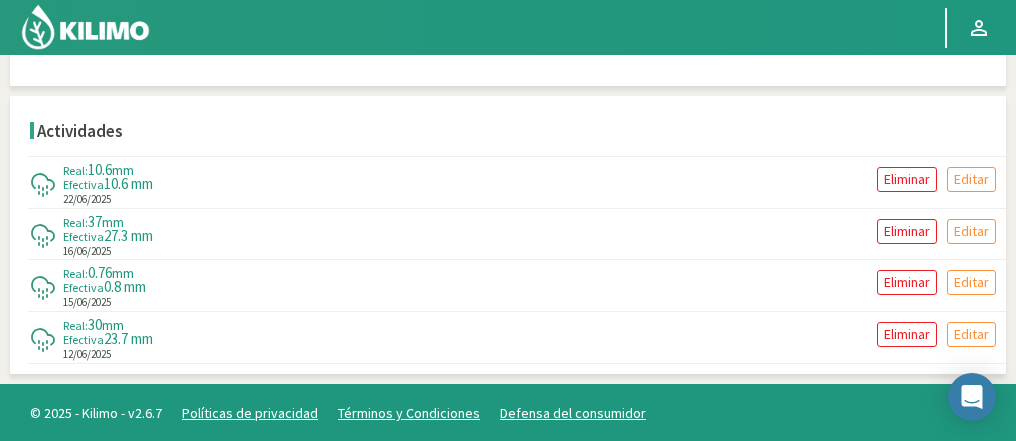 scroll, scrollTop: 2405, scrollLeft: 0, axis: vertical 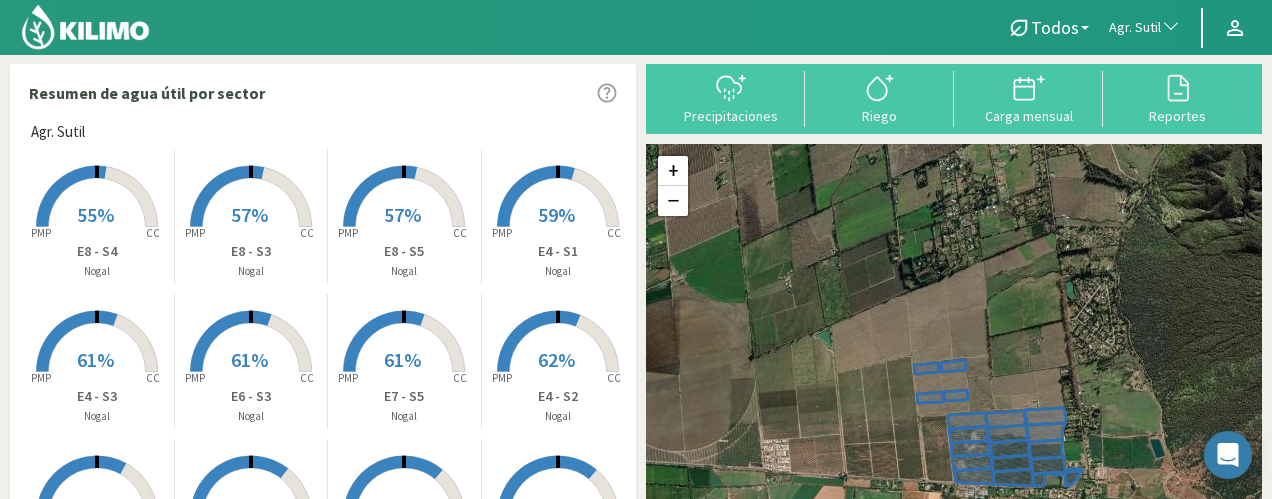 click 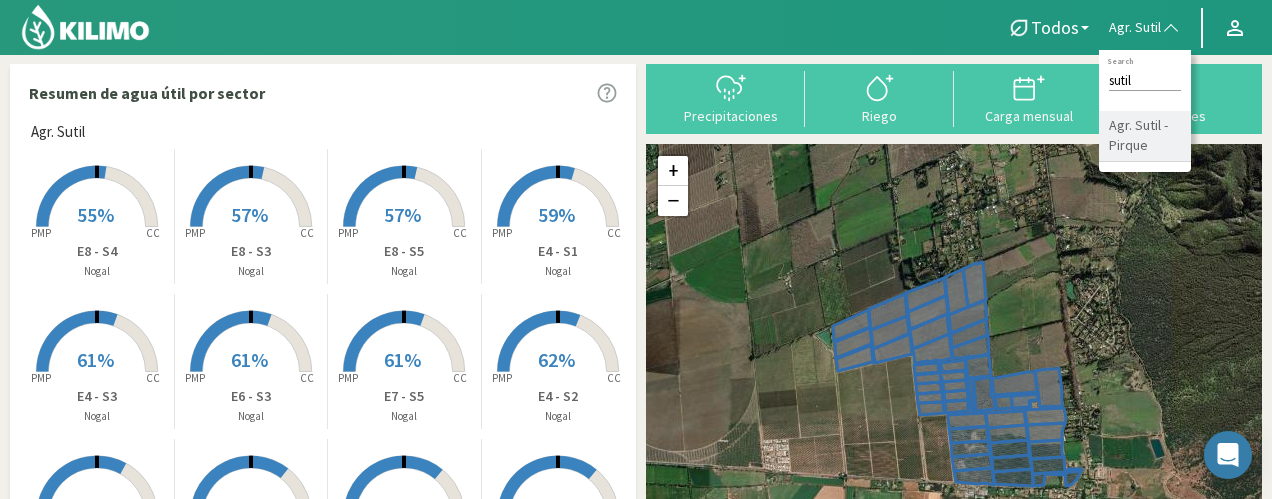 type on "sutil" 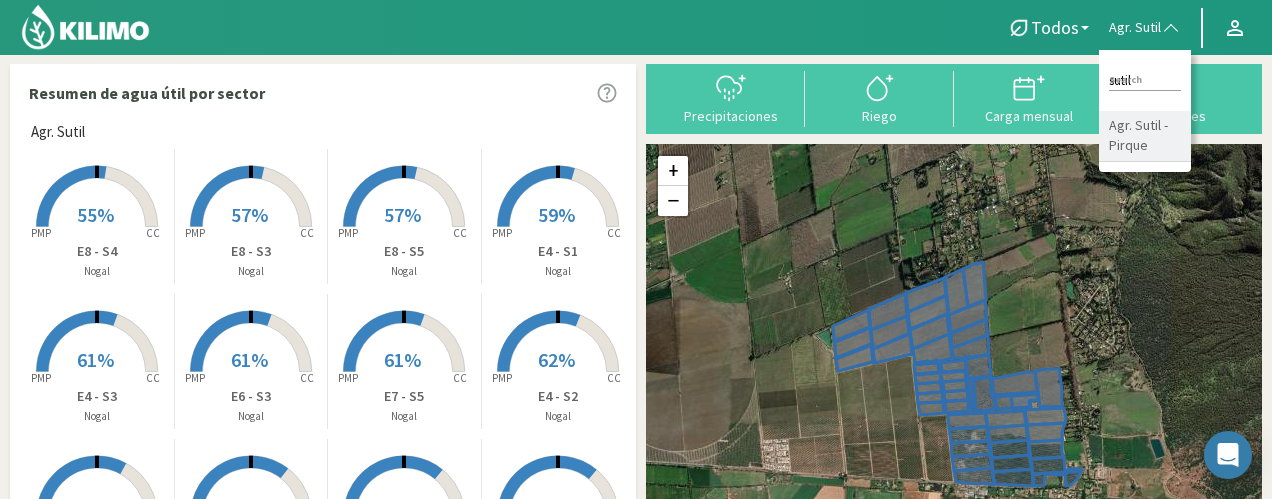 click on "Agr. Sutil - Pirque" 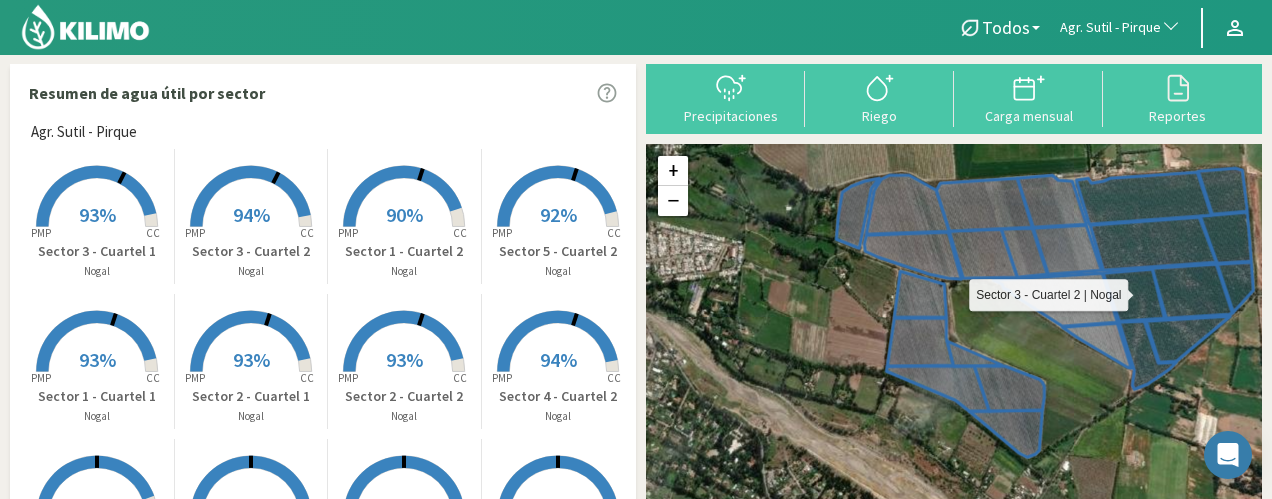 drag, startPoint x: 1036, startPoint y: 445, endPoint x: 1144, endPoint y: 373, distance: 129.79985 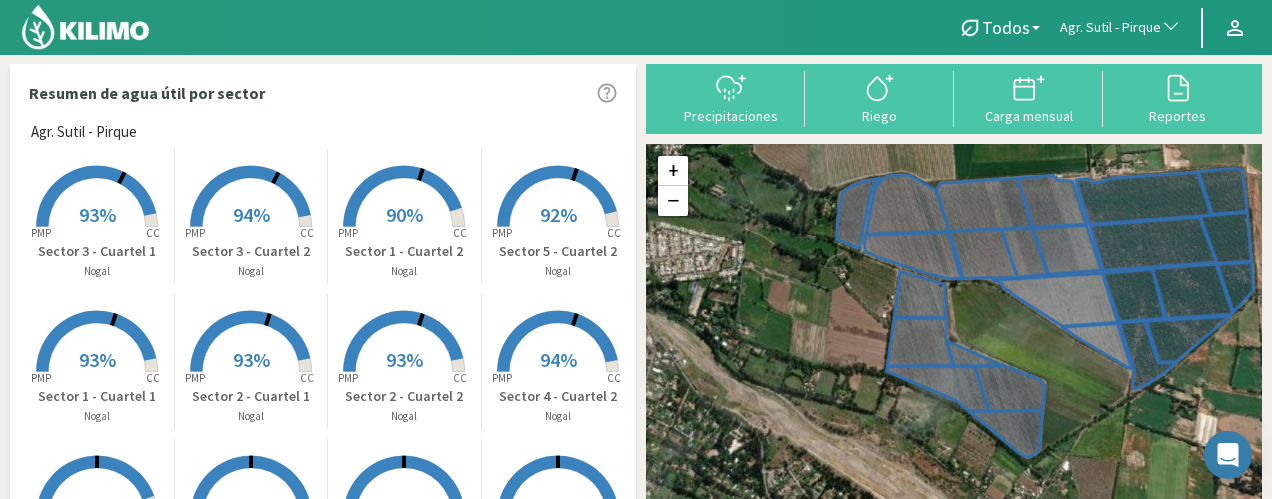 click on "93%" at bounding box center [97, 214] 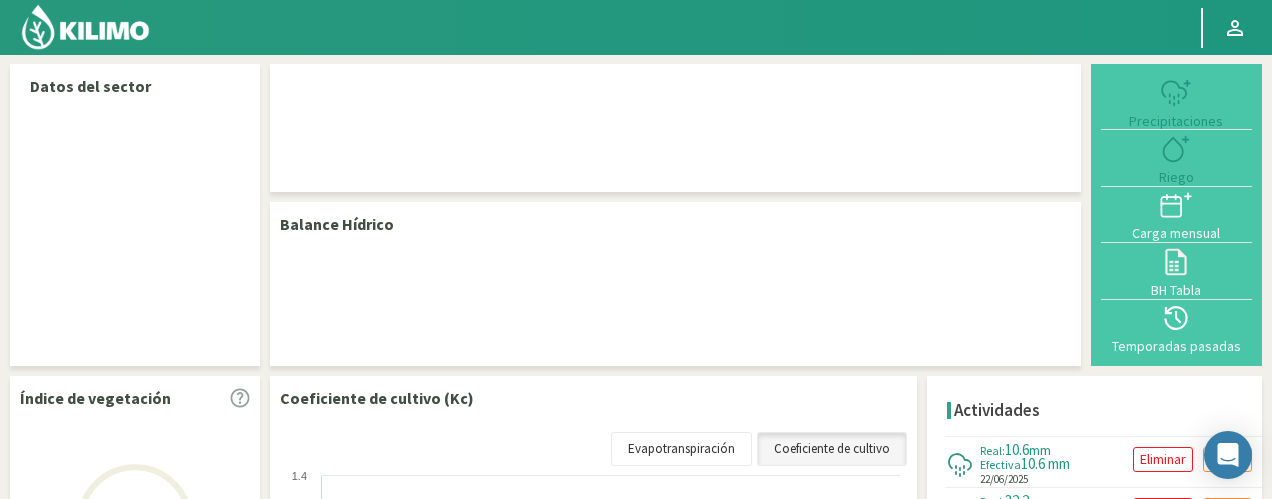 select on "22: Object" 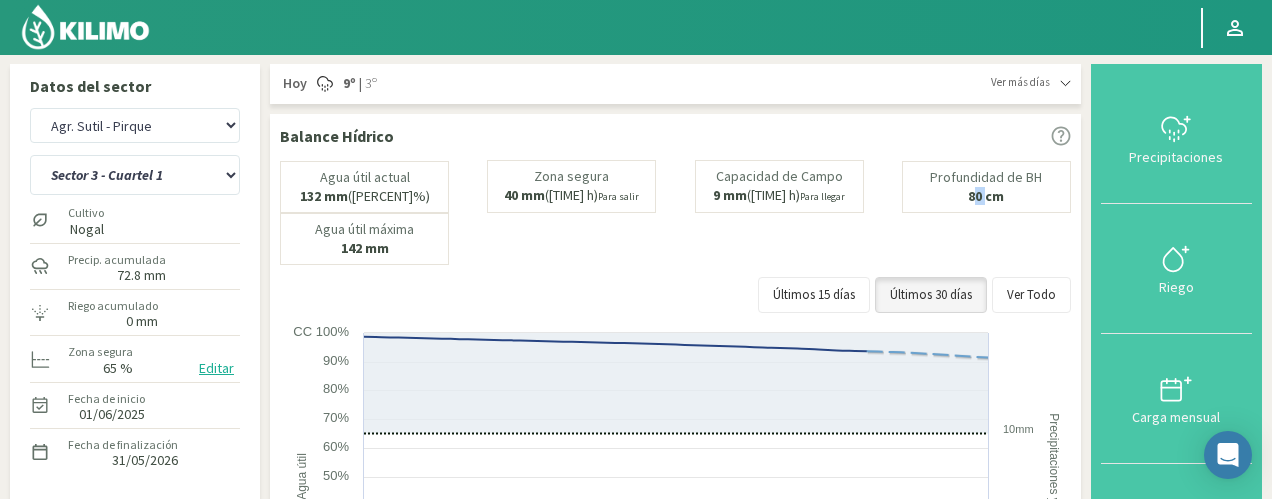 drag, startPoint x: 979, startPoint y: 197, endPoint x: 990, endPoint y: 198, distance: 11.045361 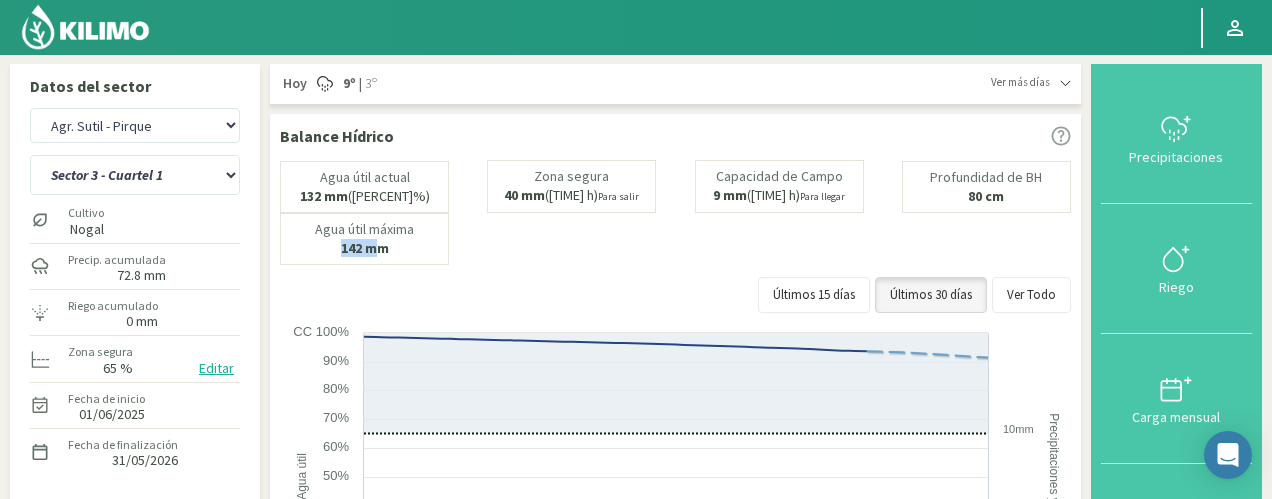 drag, startPoint x: 374, startPoint y: 246, endPoint x: 342, endPoint y: 246, distance: 32 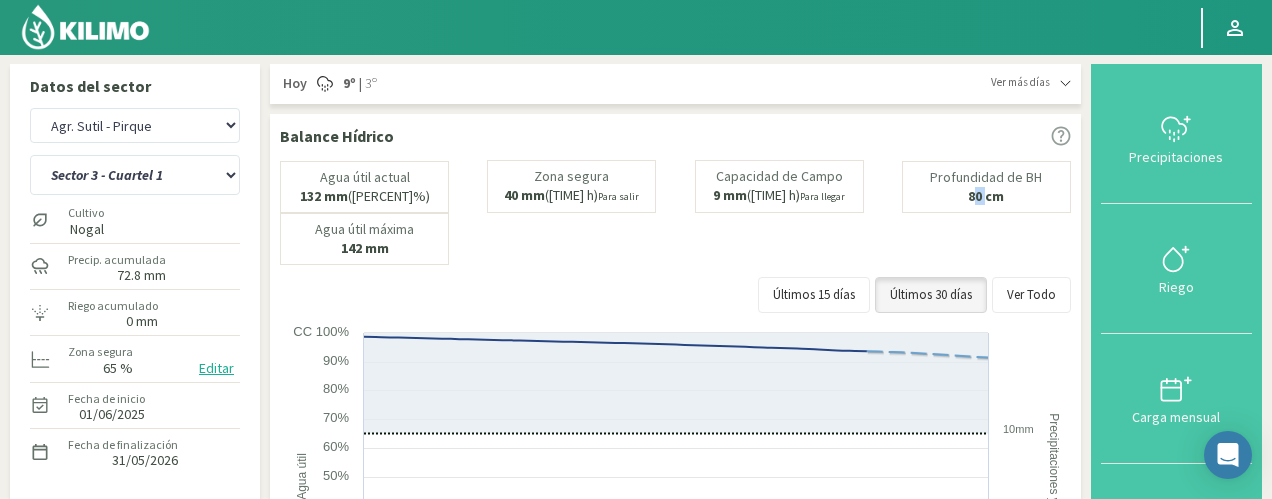 drag, startPoint x: 978, startPoint y: 195, endPoint x: 992, endPoint y: 197, distance: 14.142136 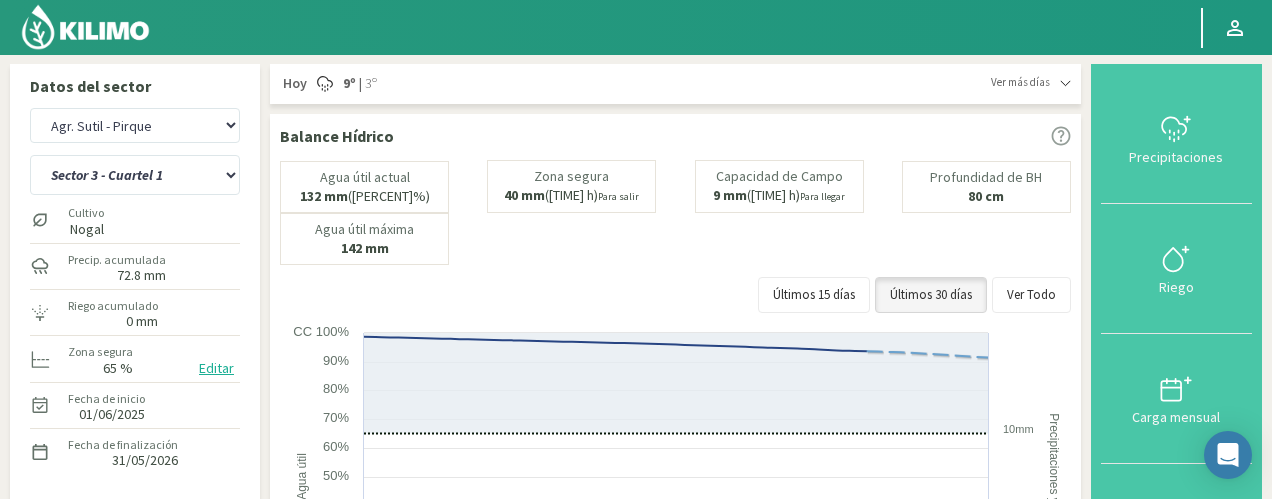 click on "Profundidad de BH
80 cm" 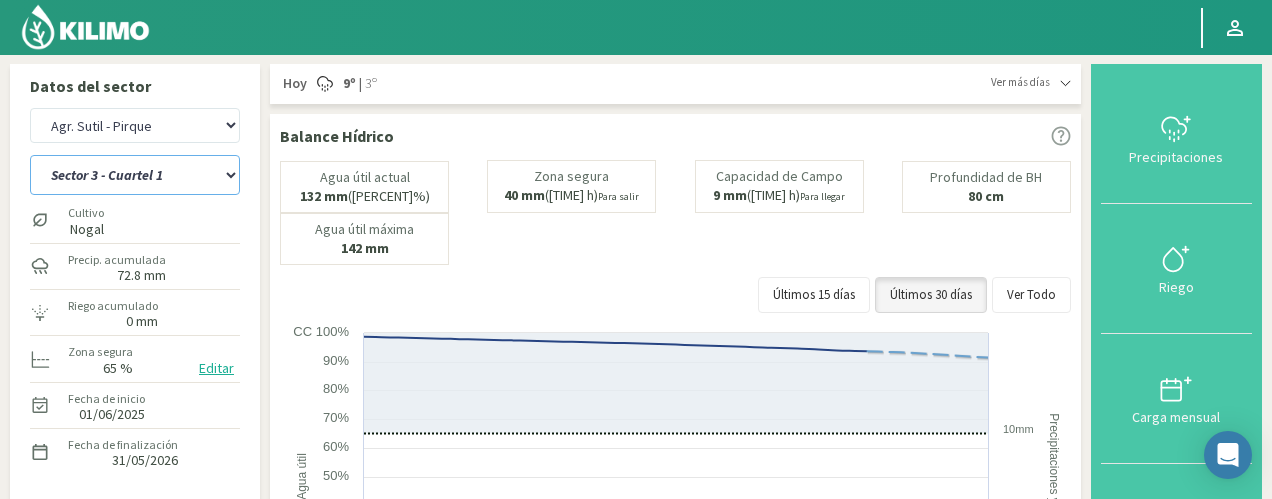 click on "Sector 1 - Cuartel 1   Sector 1 - Cuartel 2   Sector 1 - Cuartel 3   Sector 2 - Cuartel 1   Sector 2 - Cuartel 2   Sector 2 - Cuartel 3   Sector 3 - Cuartel 1   Sector 3 - Cuartel 2   Sector 3 - Cuartel 3   Sector 4 - Cuartel 1   Sector 4 - Cuartel 2   Sector 4 - Cuartel 3   Sector 5 - Cuartel 1   Sector 5 - Cuartel 2   Sector 5 - Cuartel 3" 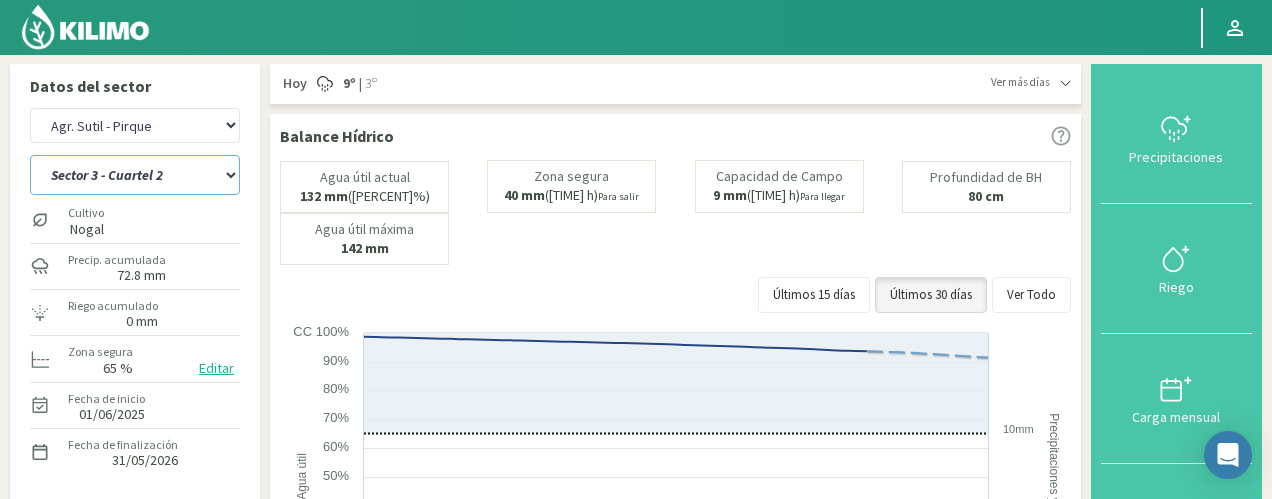 click on "Sector 1 - Cuartel 1   Sector 1 - Cuartel 2   Sector 1 - Cuartel 3   Sector 2 - Cuartel 1   Sector 2 - Cuartel 2   Sector 2 - Cuartel 3   Sector 3 - Cuartel 1   Sector 3 - Cuartel 2   Sector 3 - Cuartel 3   Sector 4 - Cuartel 1   Sector 4 - Cuartel 2   Sector 4 - Cuartel 3   Sector 5 - Cuartel 1   Sector 5 - Cuartel 2   Sector 5 - Cuartel 3" 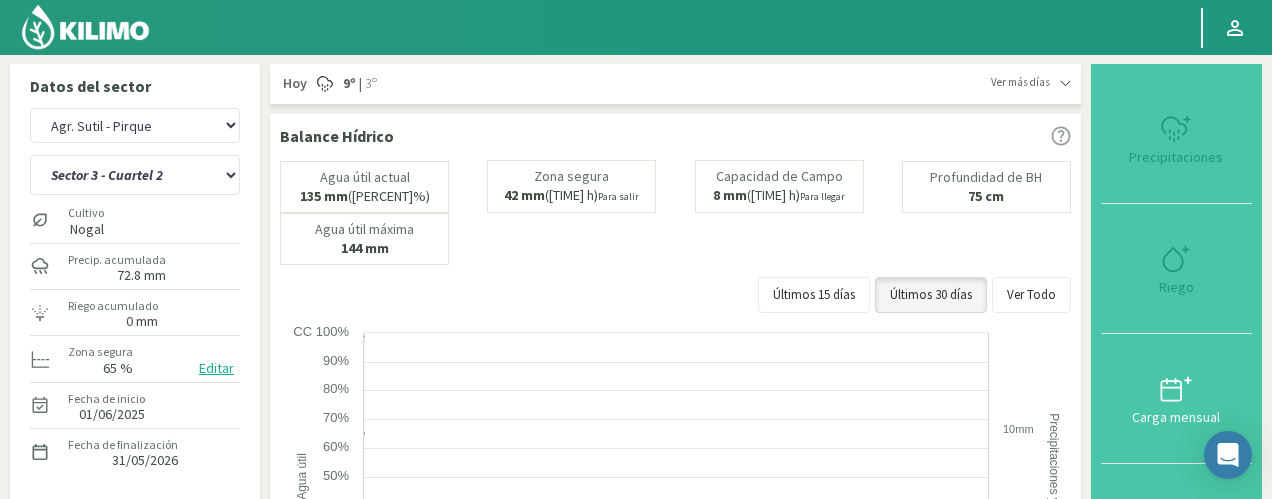 select on "6: Object" 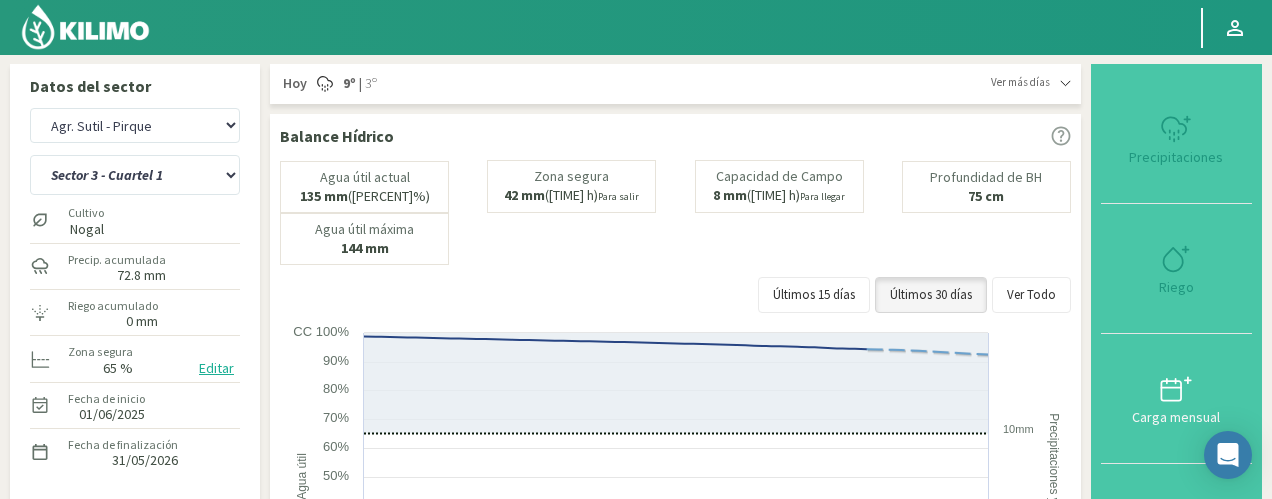 select on "300: Object" 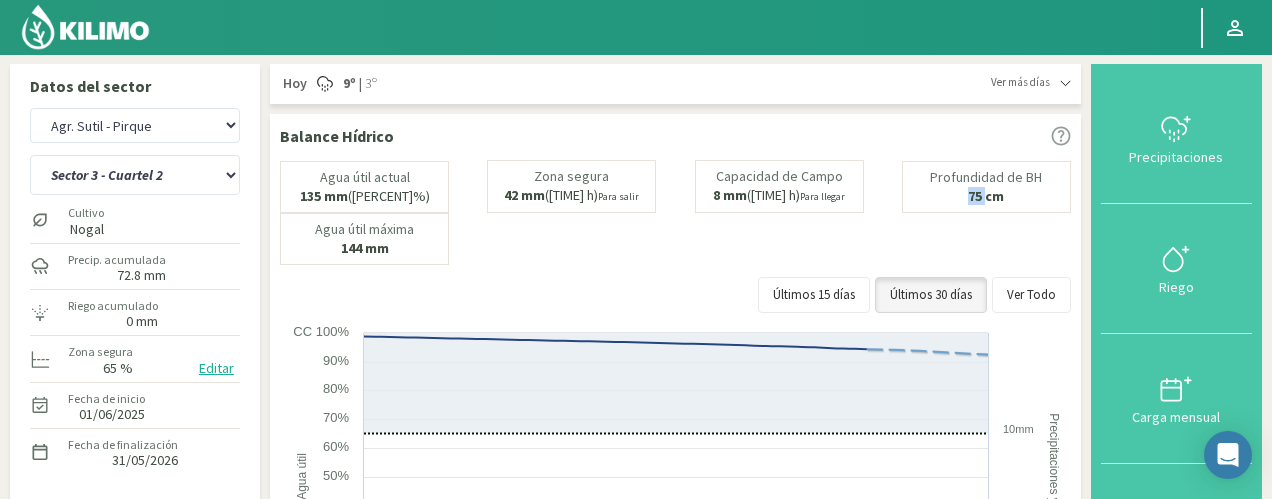 drag, startPoint x: 992, startPoint y: 201, endPoint x: 965, endPoint y: 194, distance: 27.89265 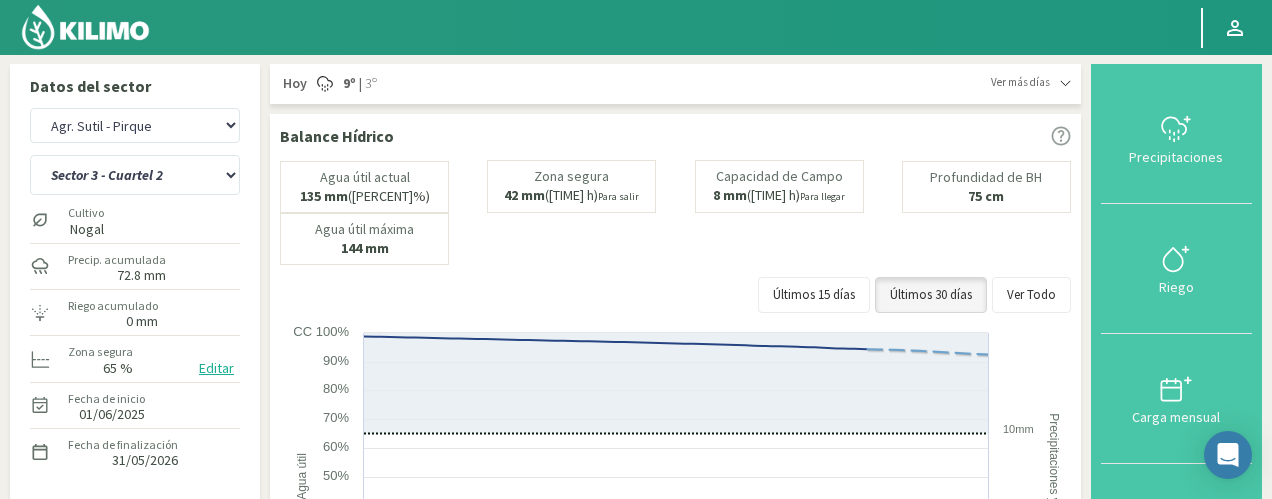 click on "Profundidad de BH" 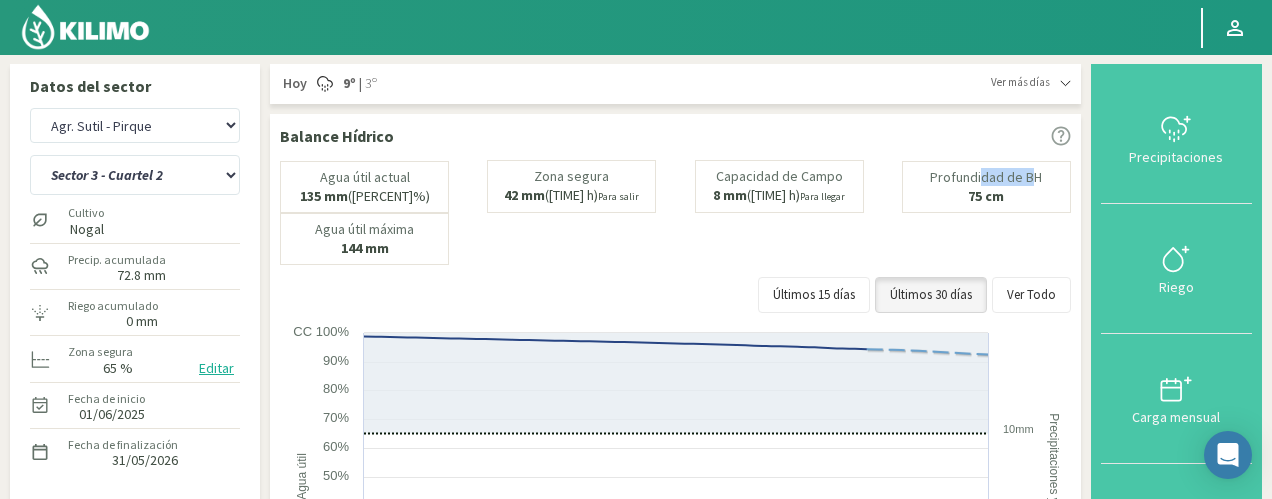 drag, startPoint x: 1029, startPoint y: 197, endPoint x: 980, endPoint y: 173, distance: 54.56189 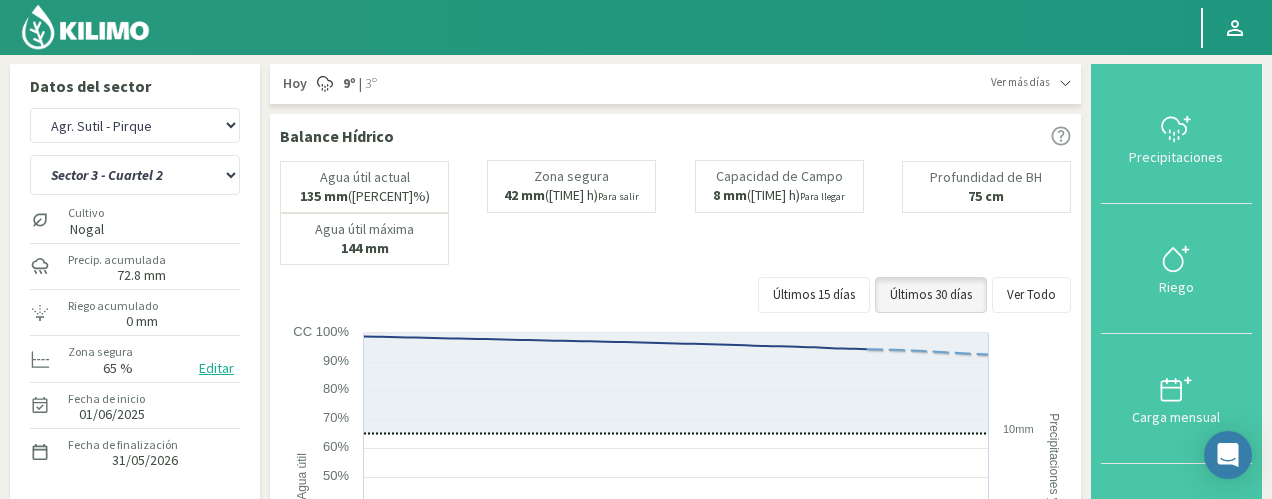 click 